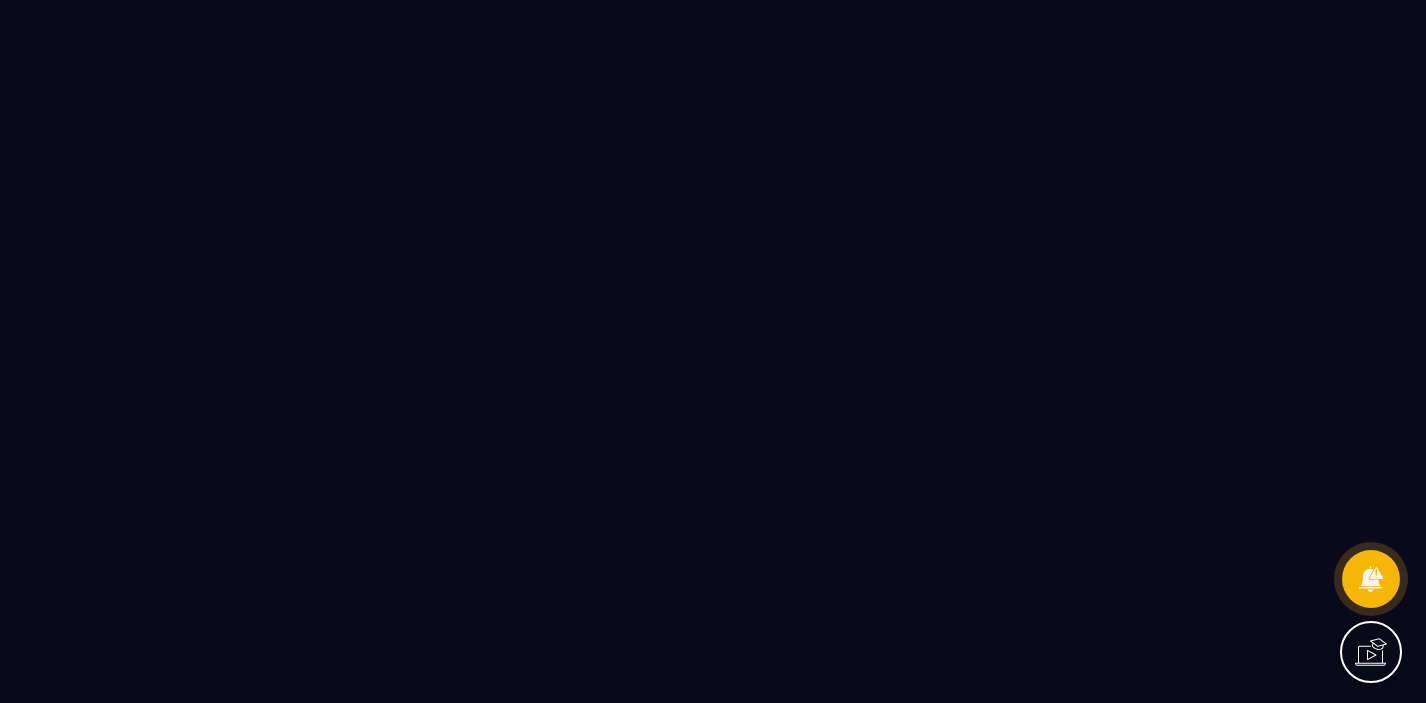 scroll, scrollTop: 0, scrollLeft: 0, axis: both 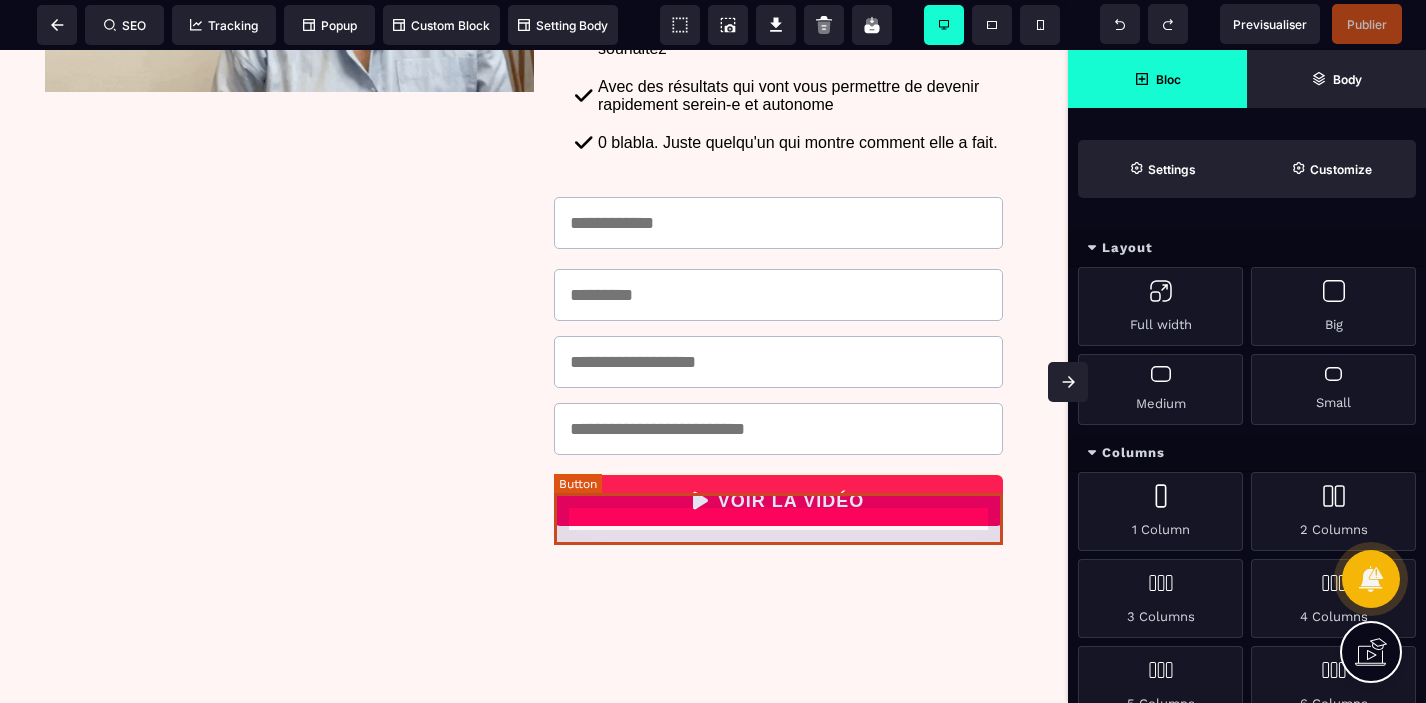 click on "VOIR LA VIDÉO" at bounding box center (778, 500) 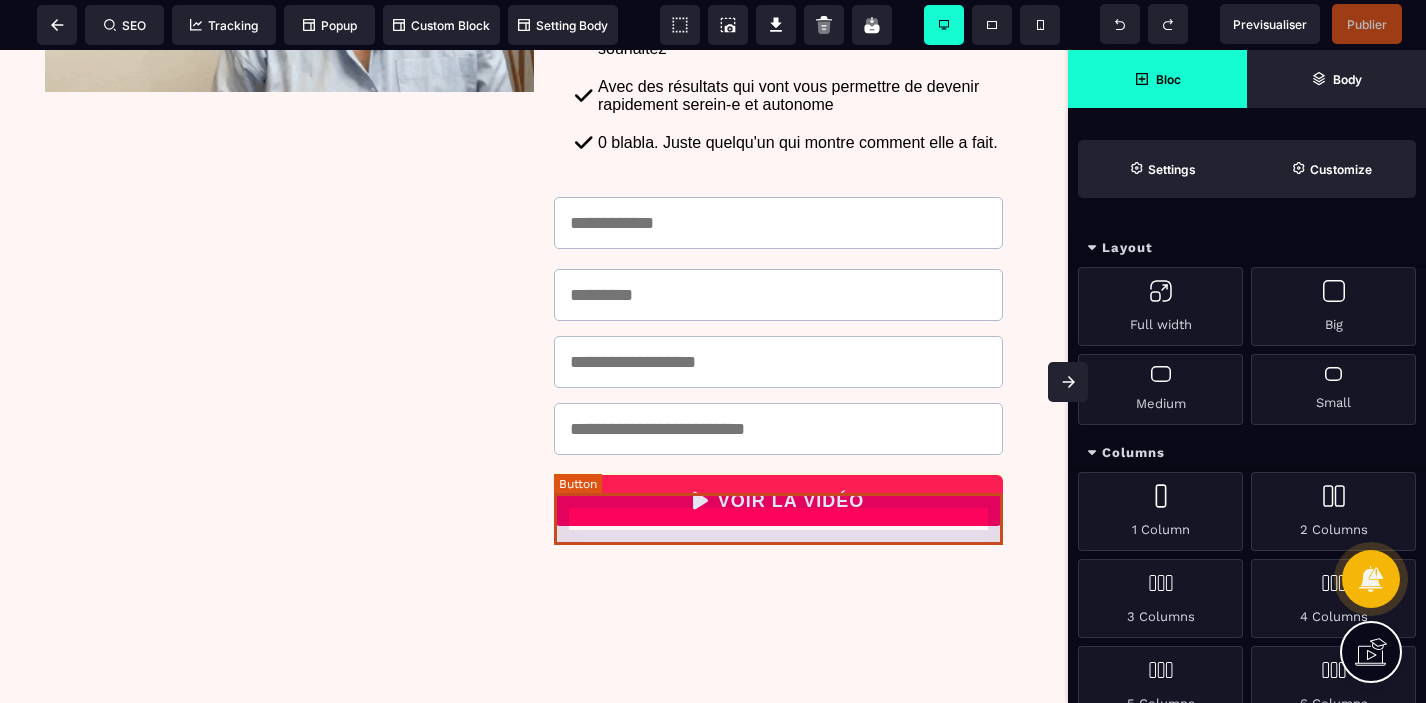 select on "***" 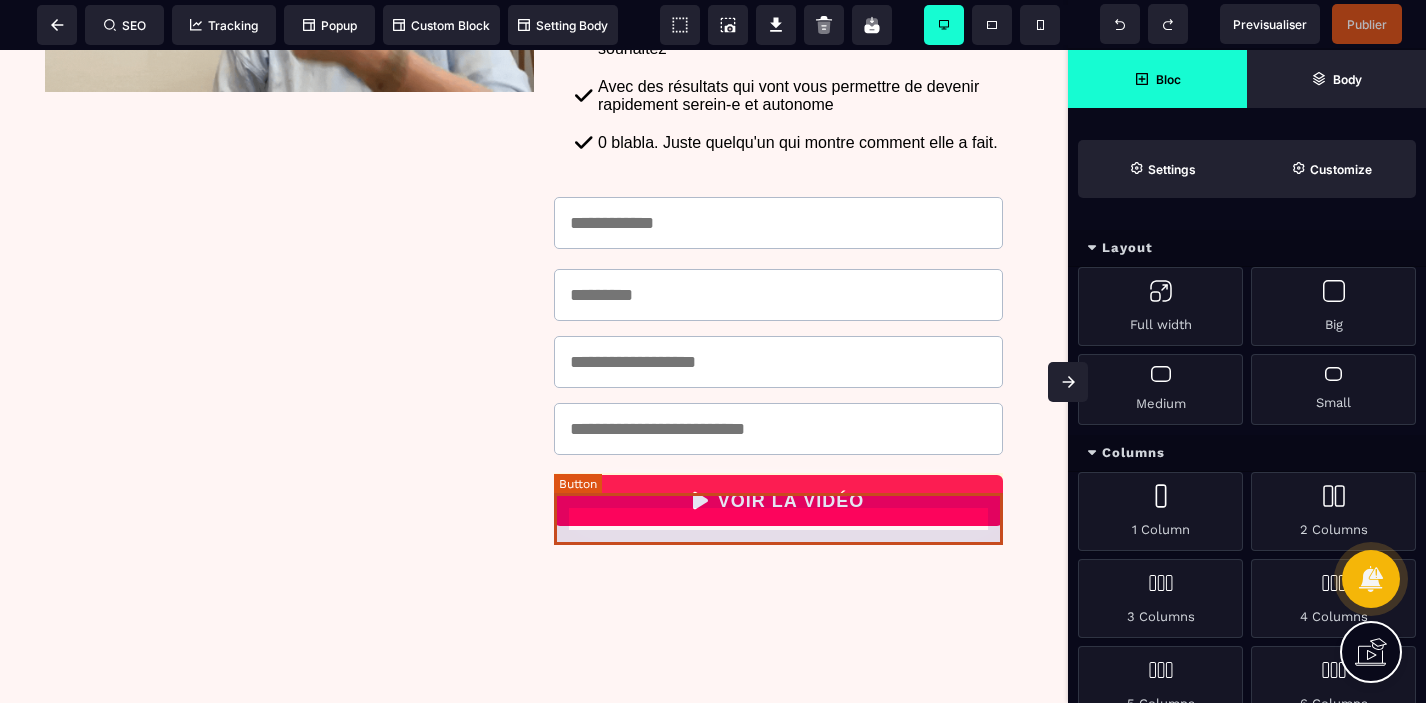 select on "*****" 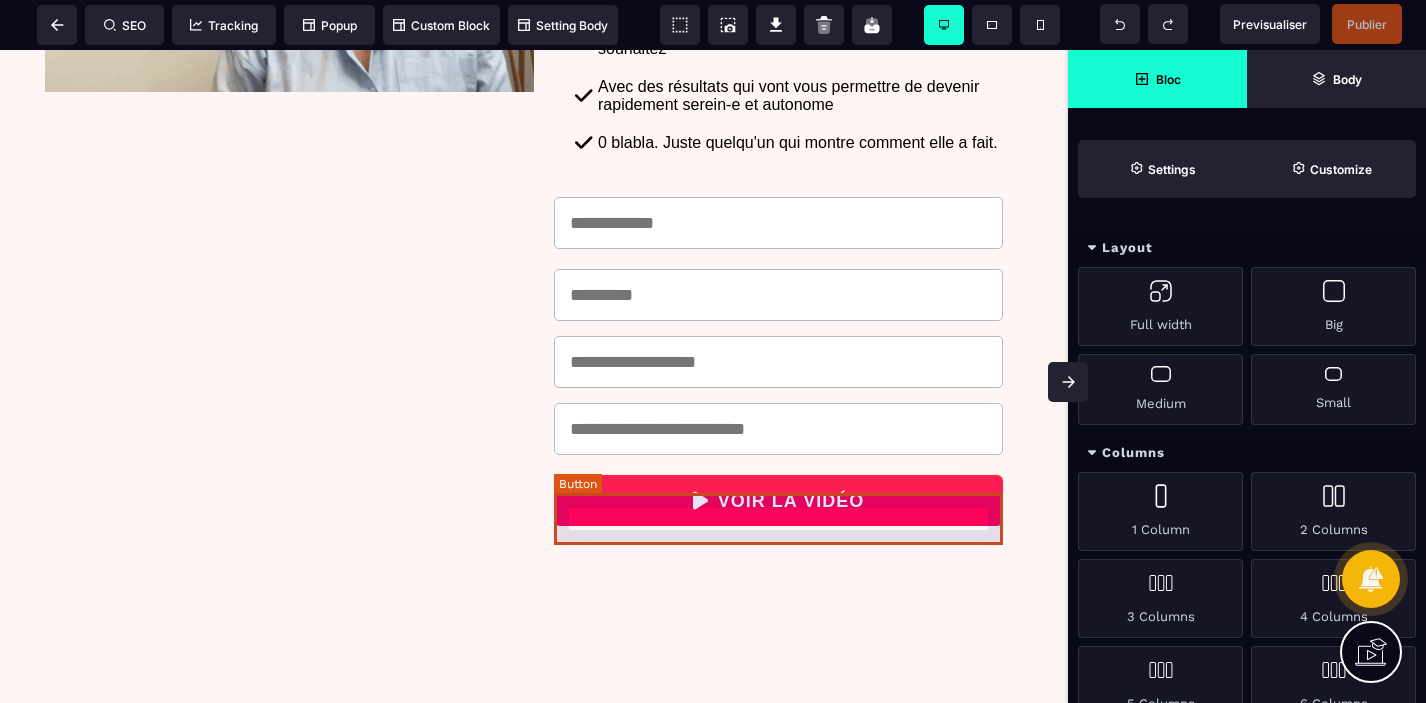 select on "*" 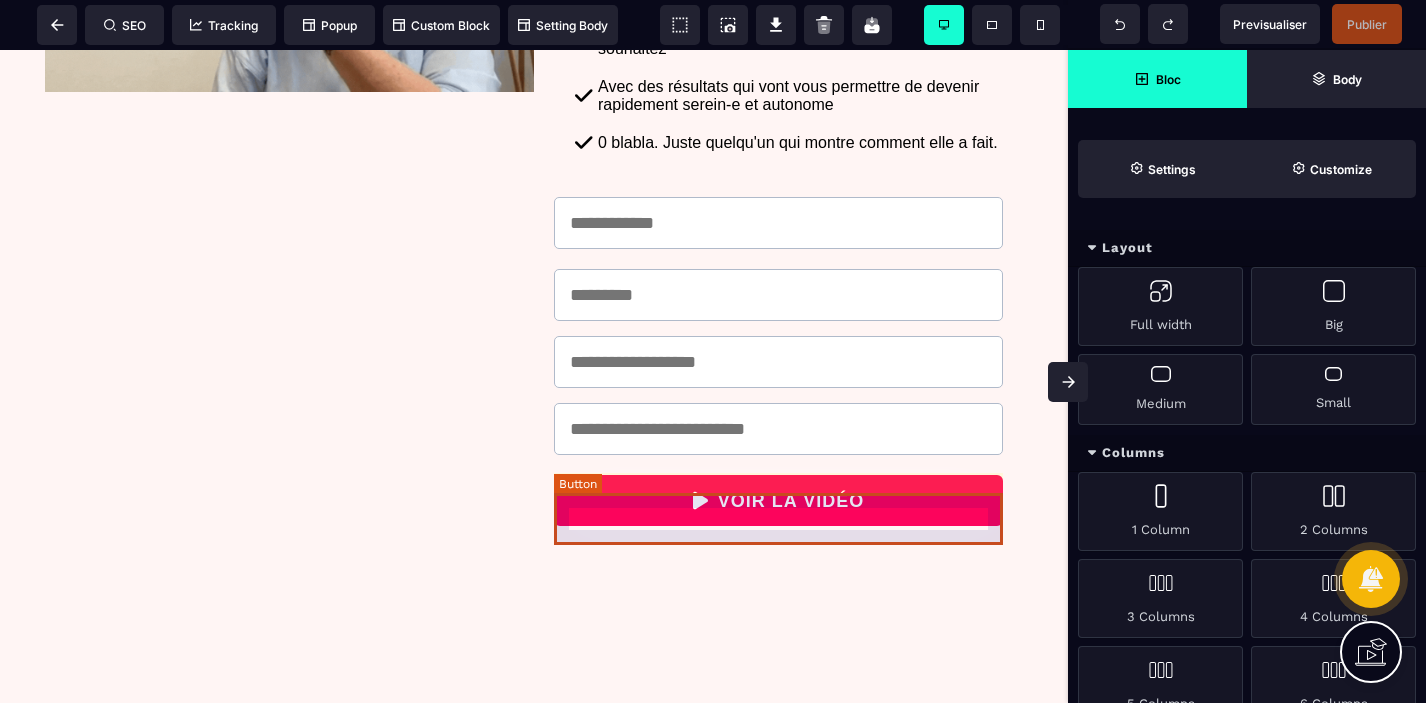 select on "**" 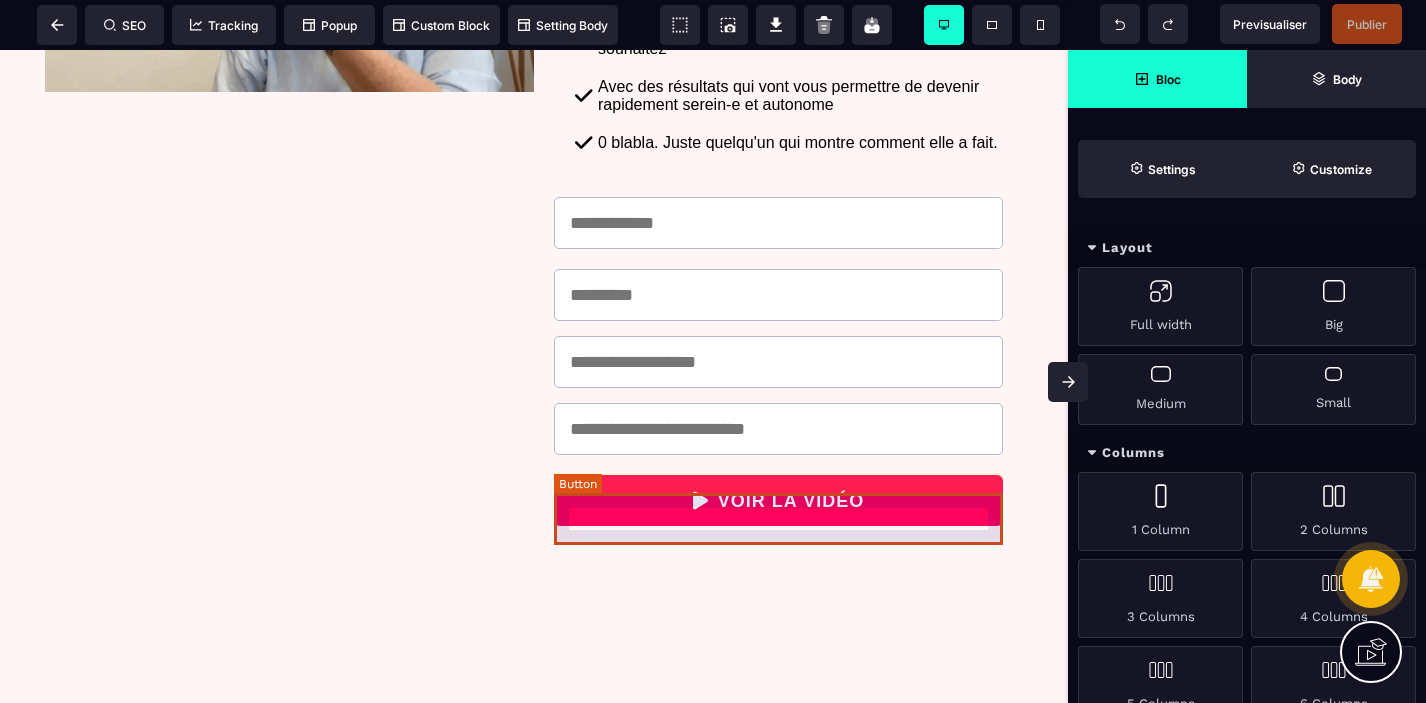select on "**" 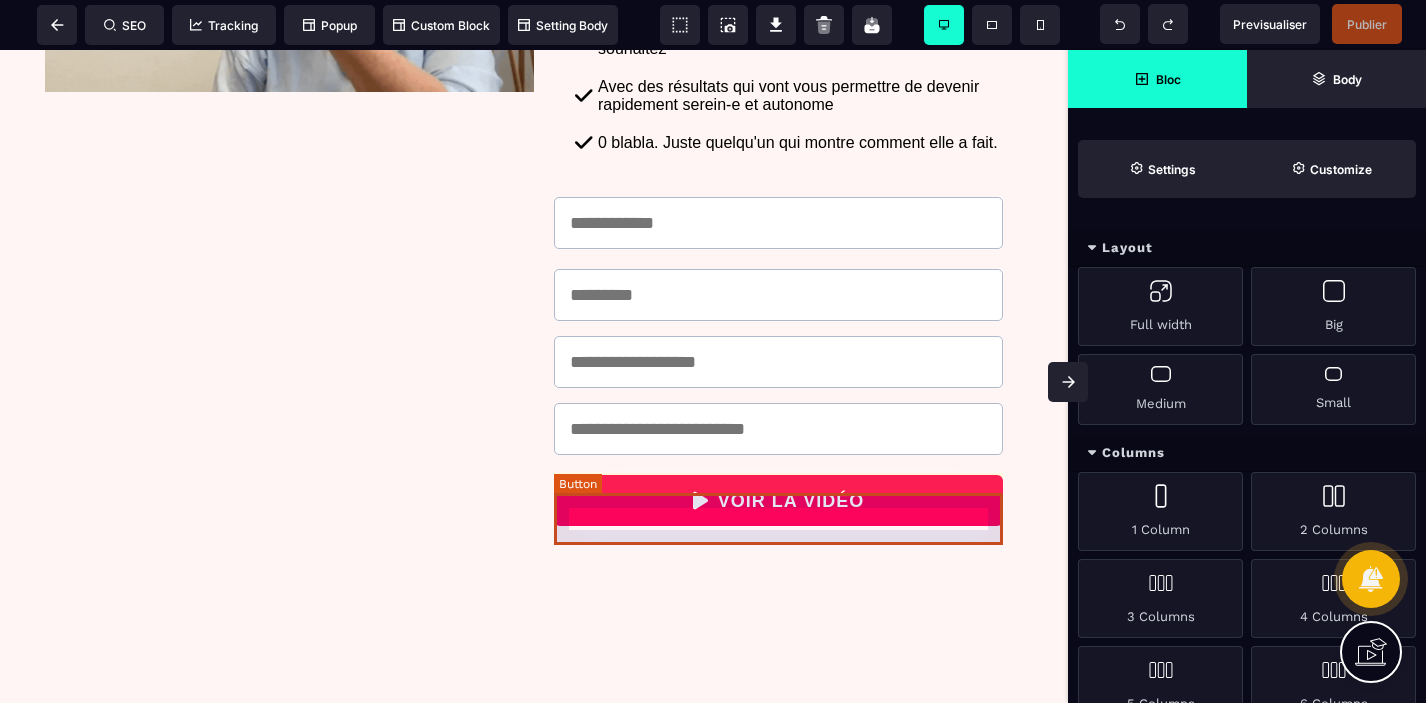 select on "**" 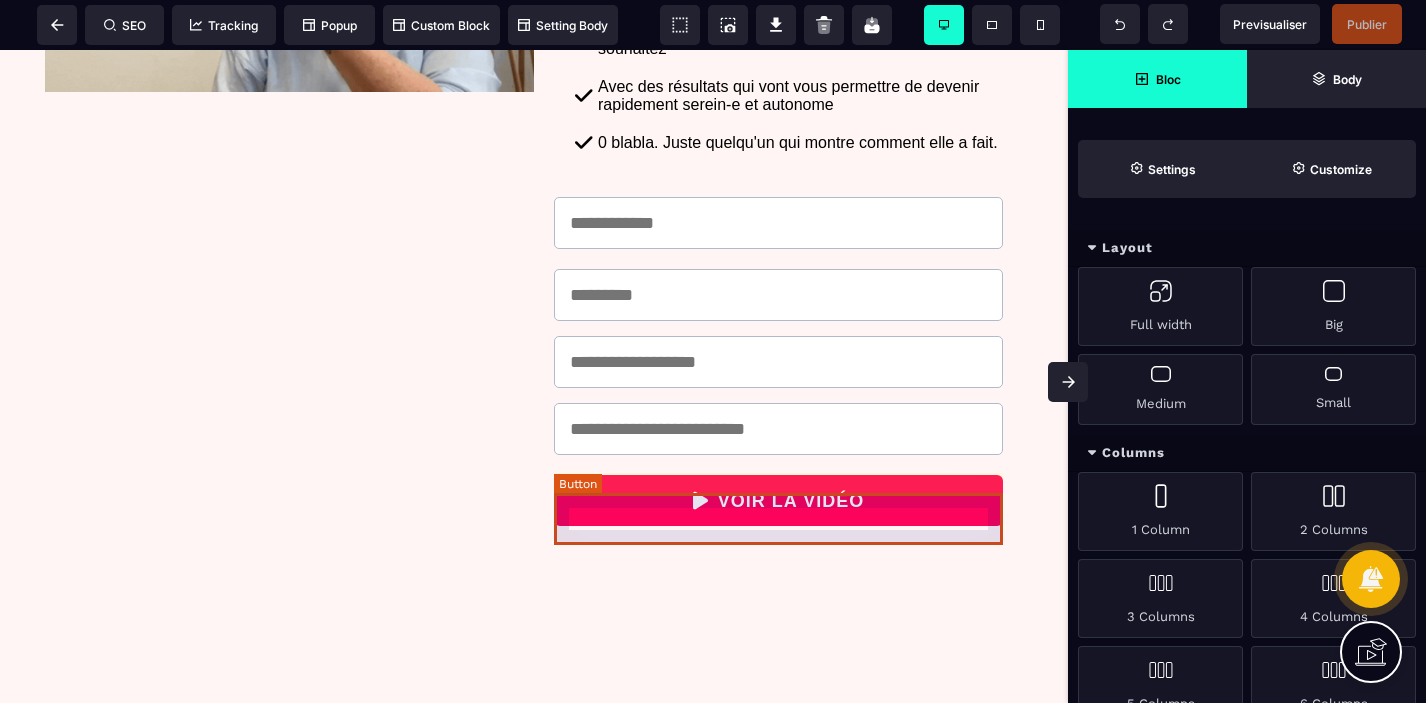 select on "**" 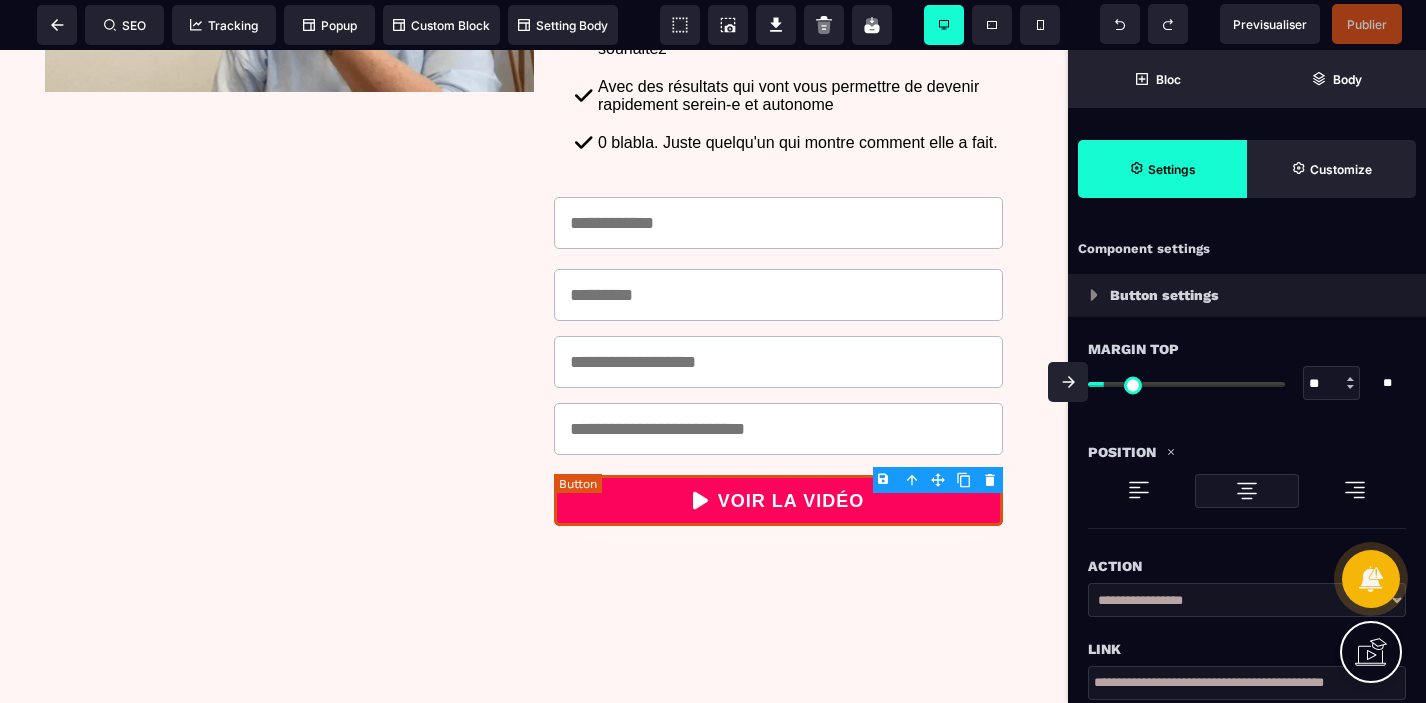 type on "**" 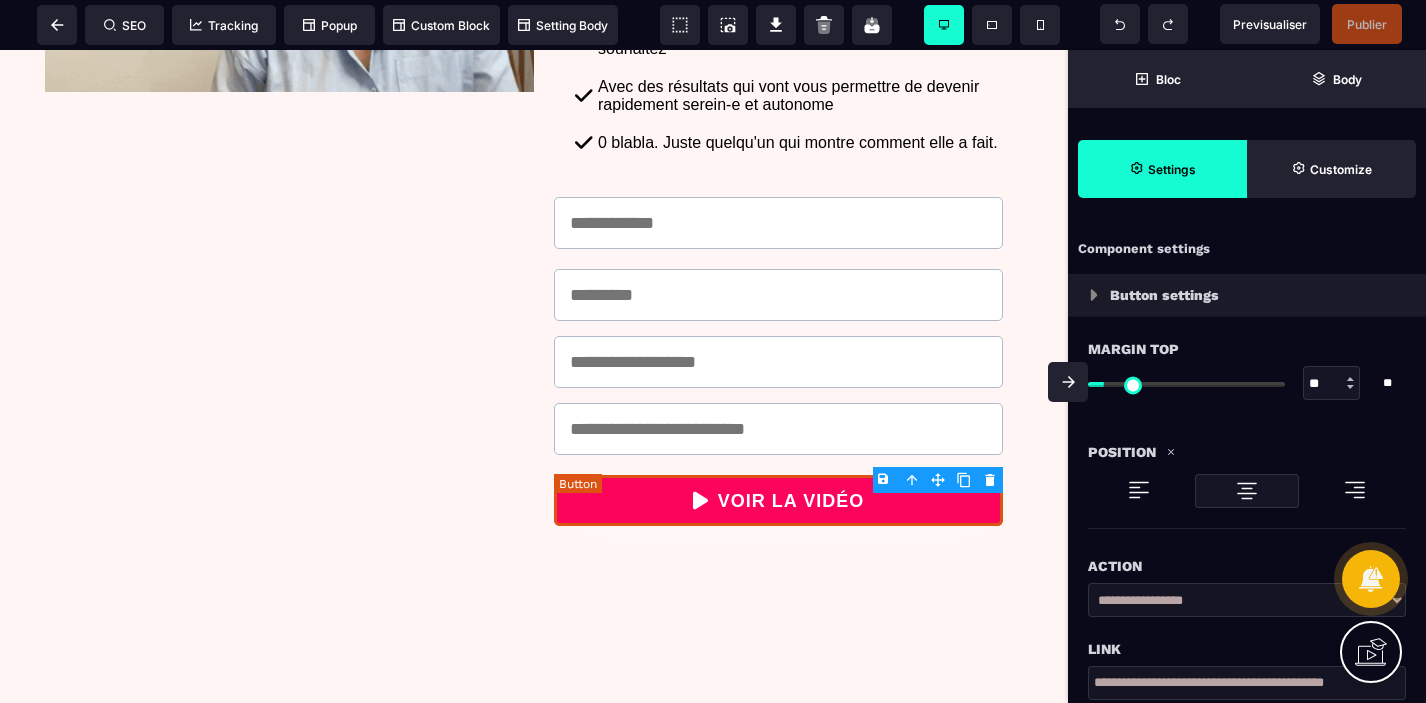 type on "**" 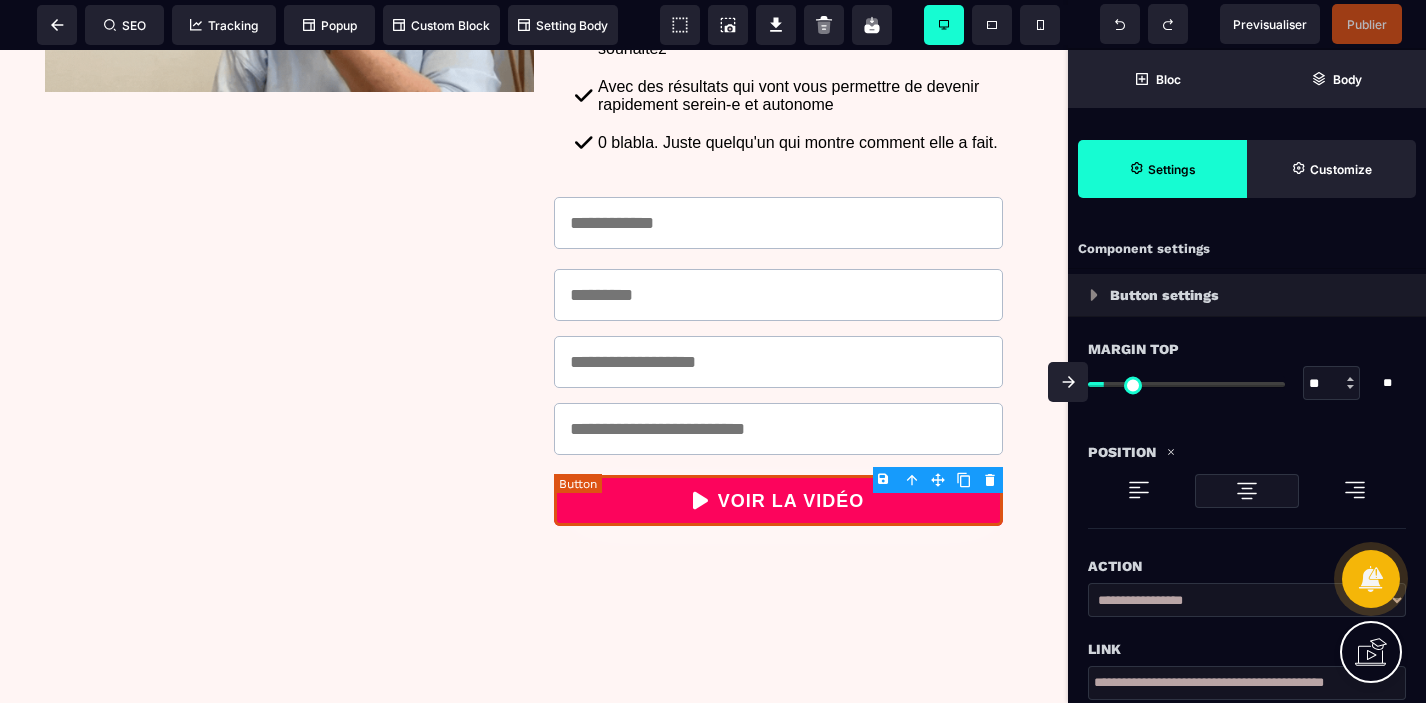 type on "**" 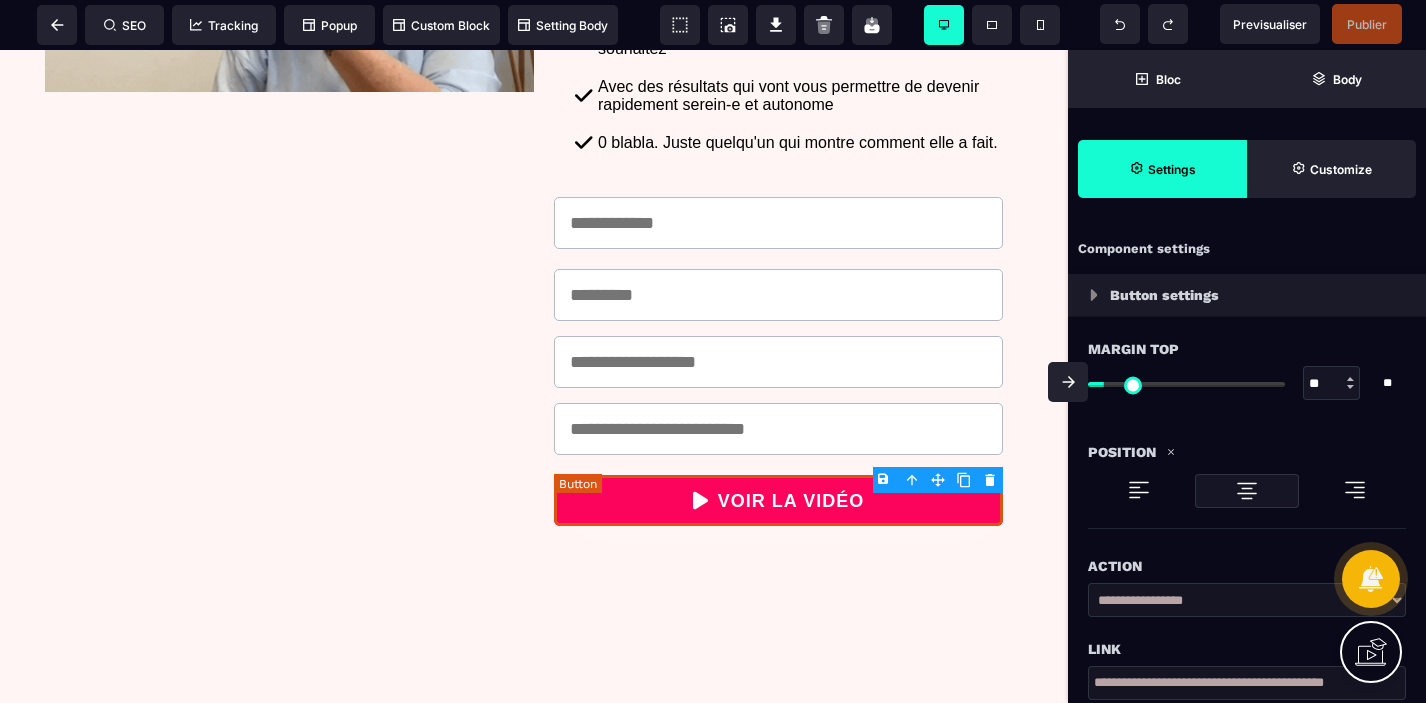 type on "**" 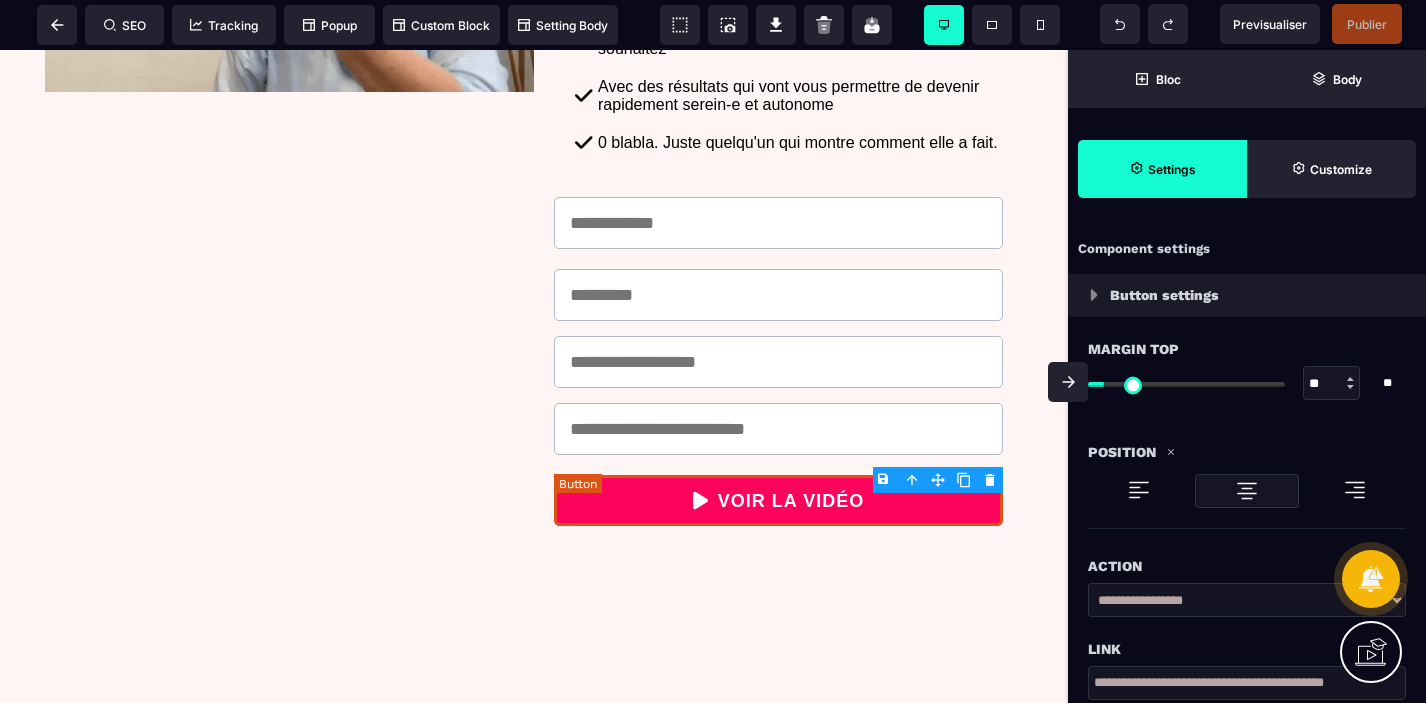 type on "***" 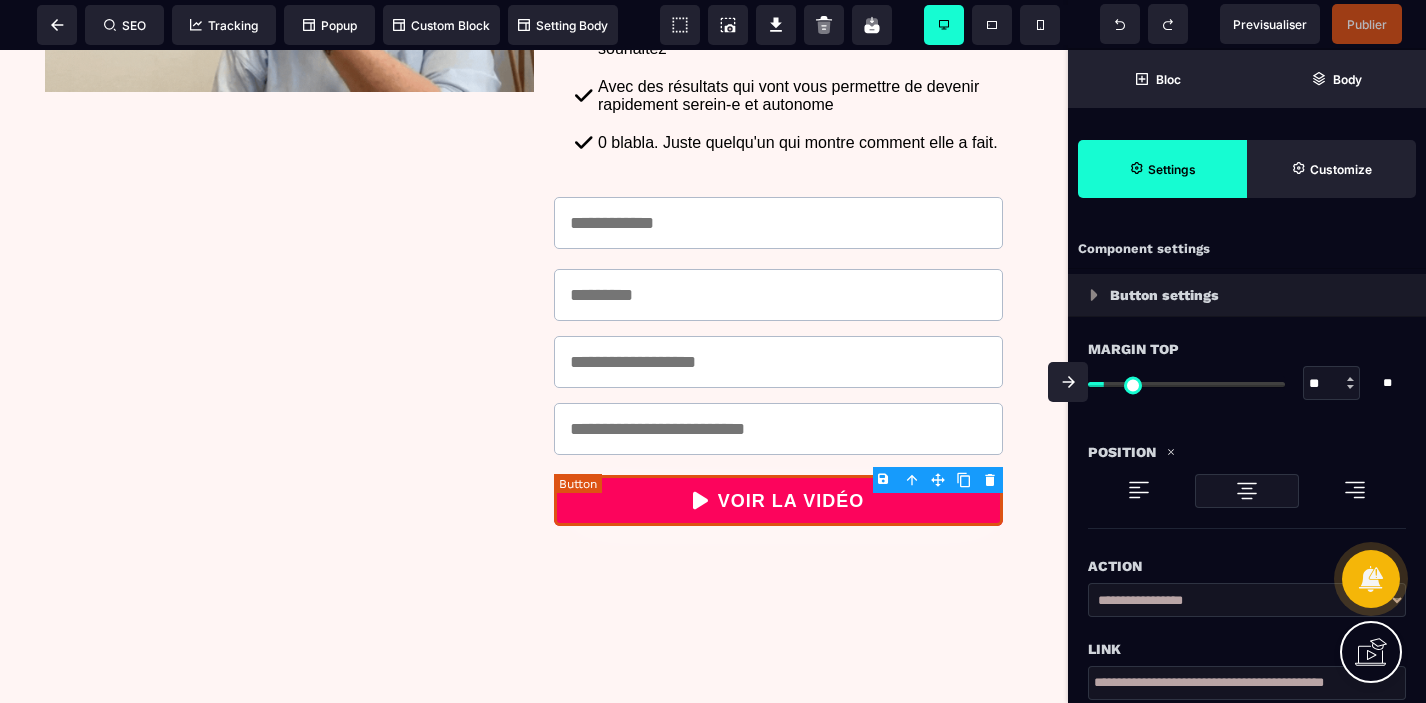 type on "***" 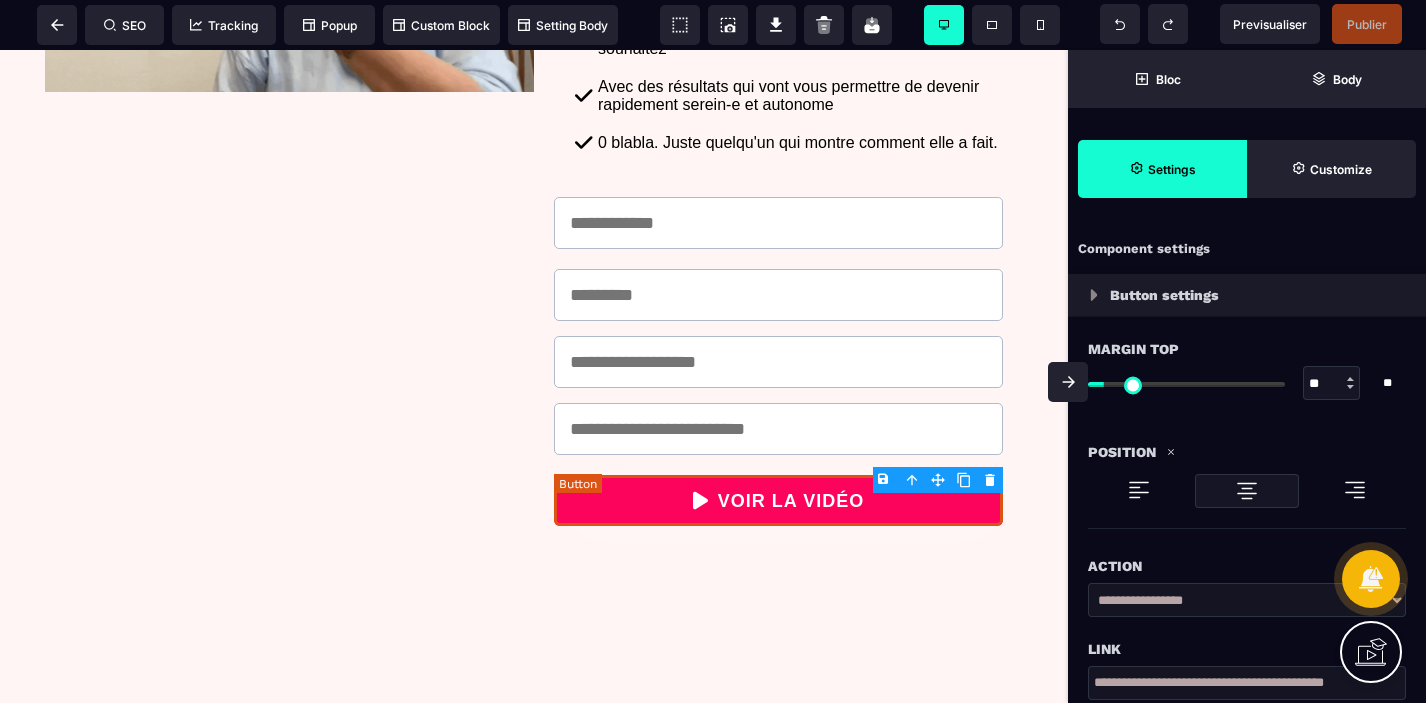 type on "****" 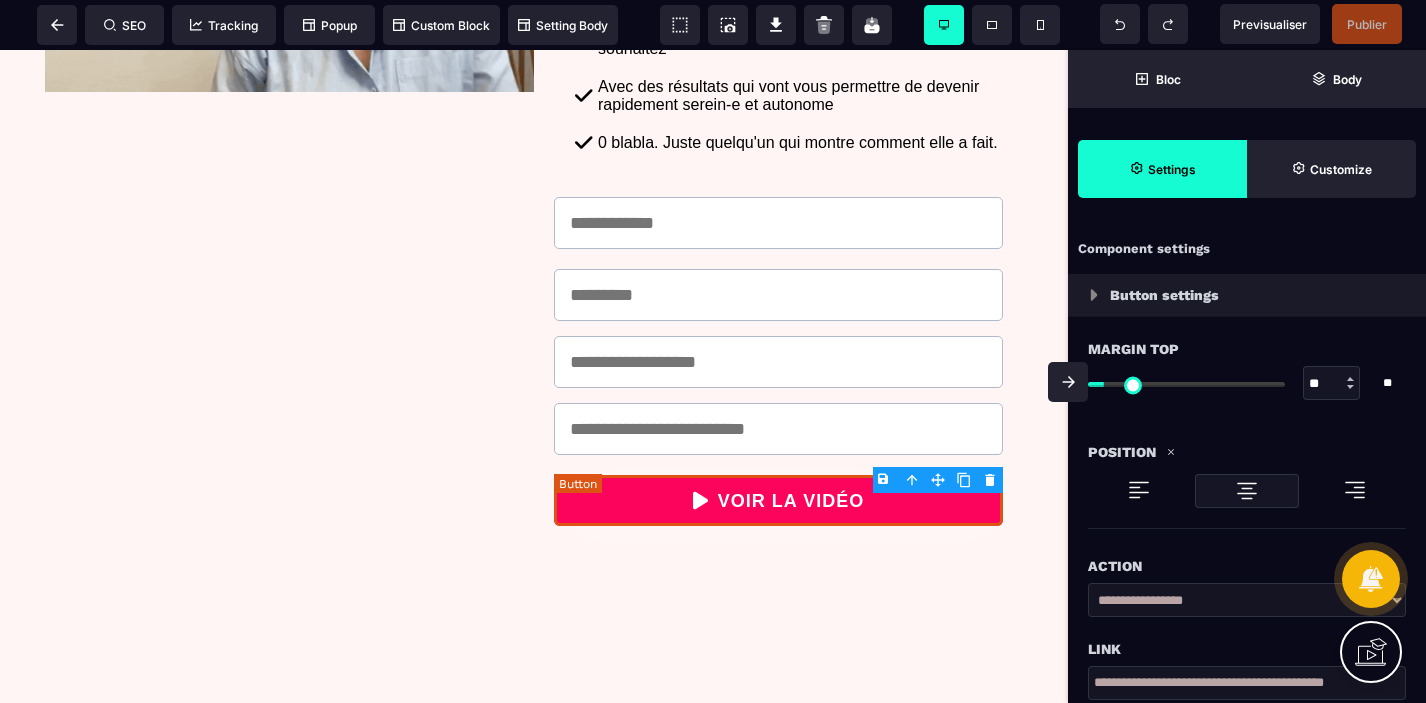 type on "*" 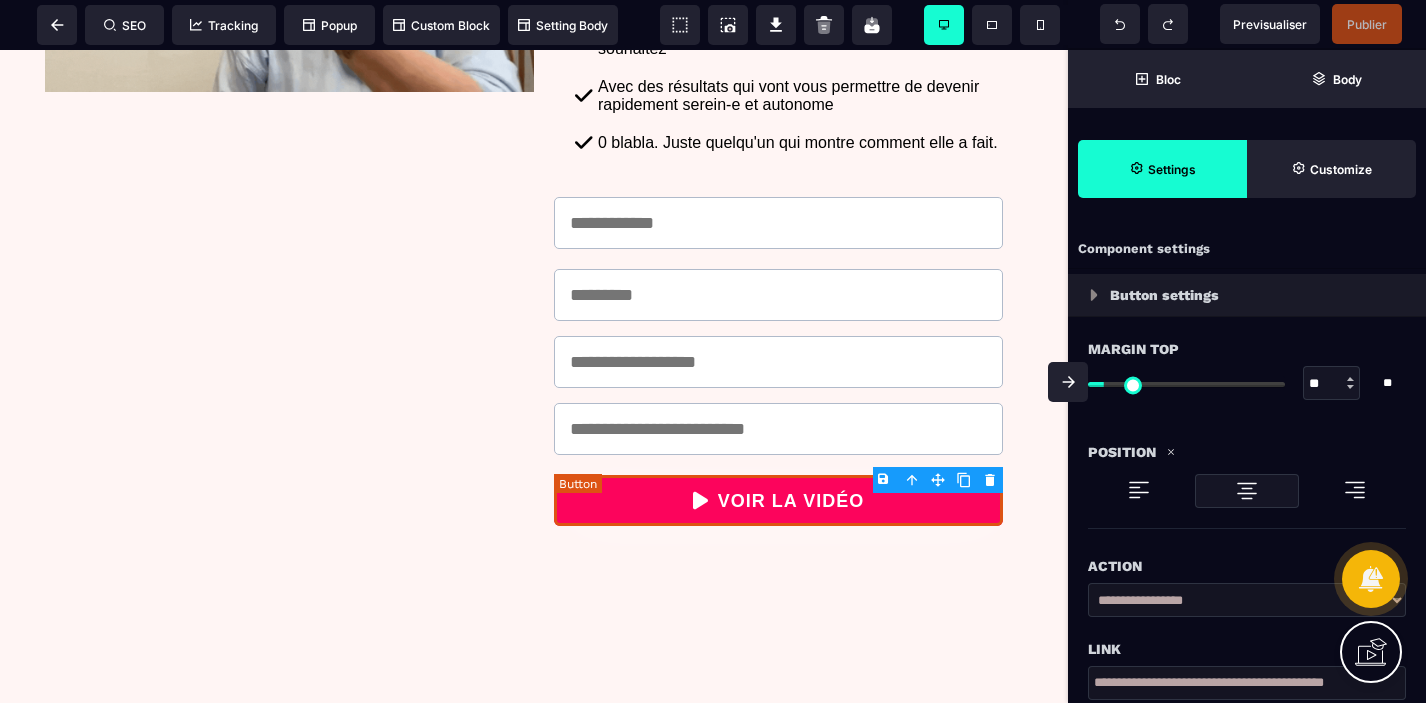 type on "**" 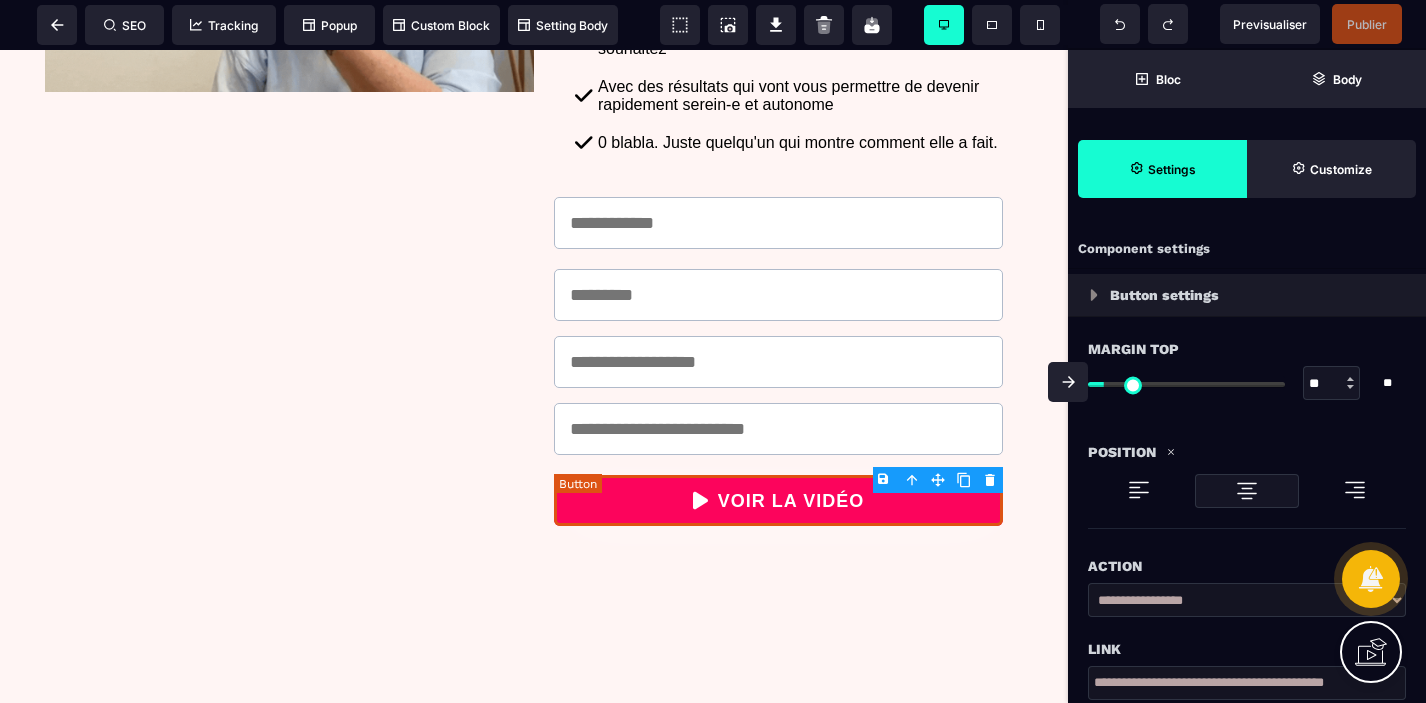 type on "**" 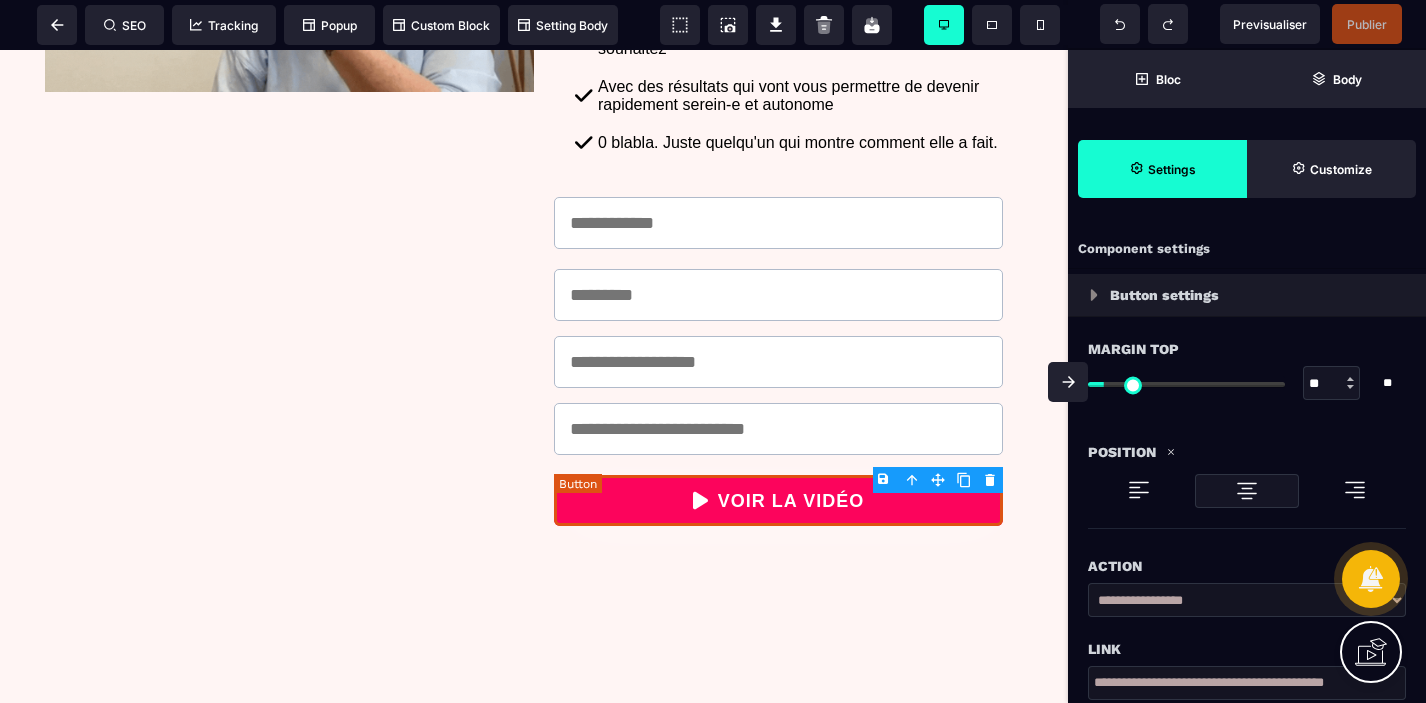 type on "**" 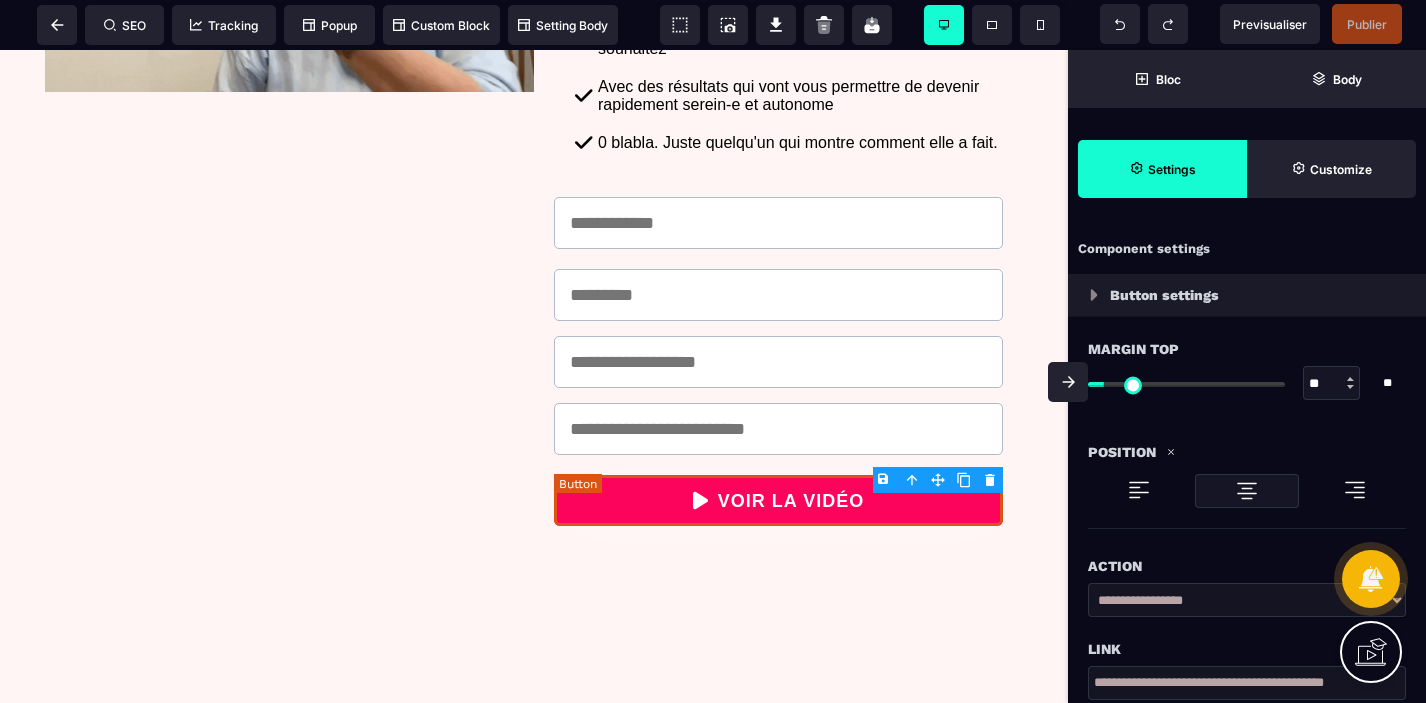 type on "**" 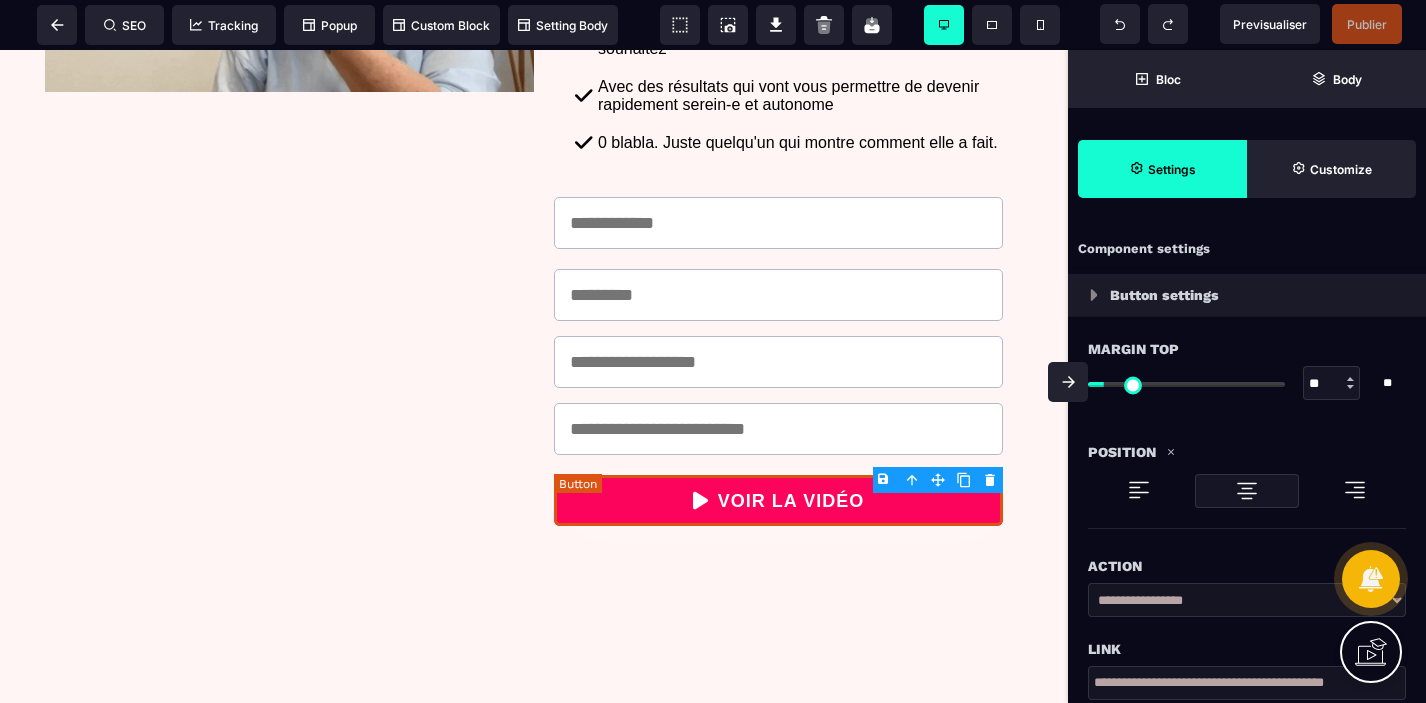 type on "**" 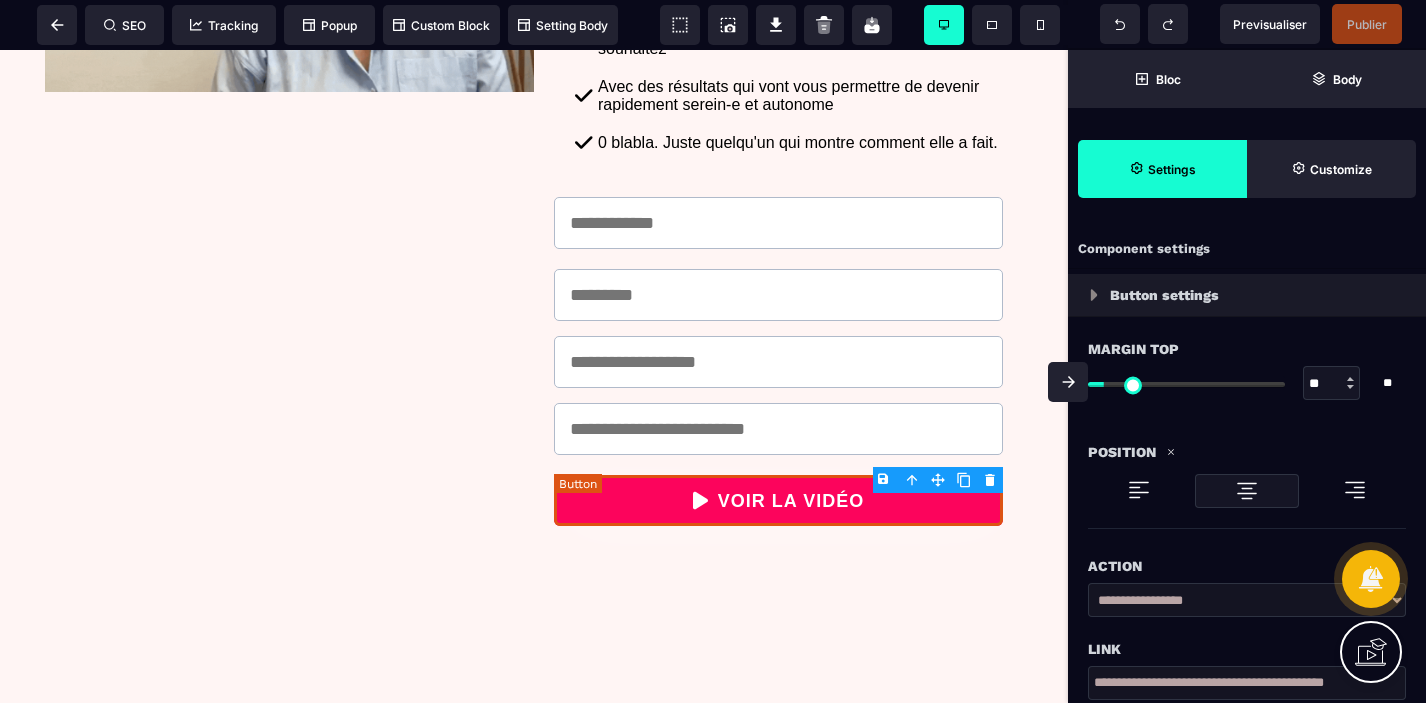 type on "**" 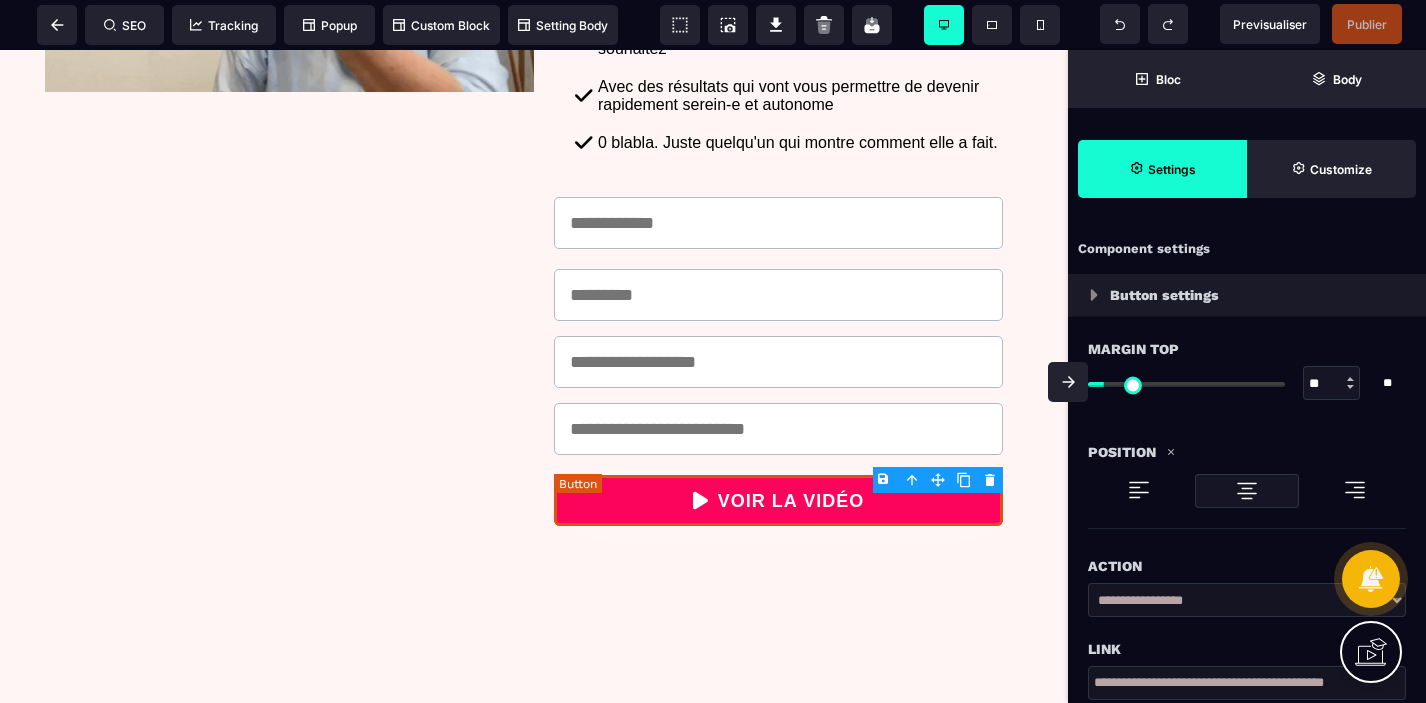 type on "**" 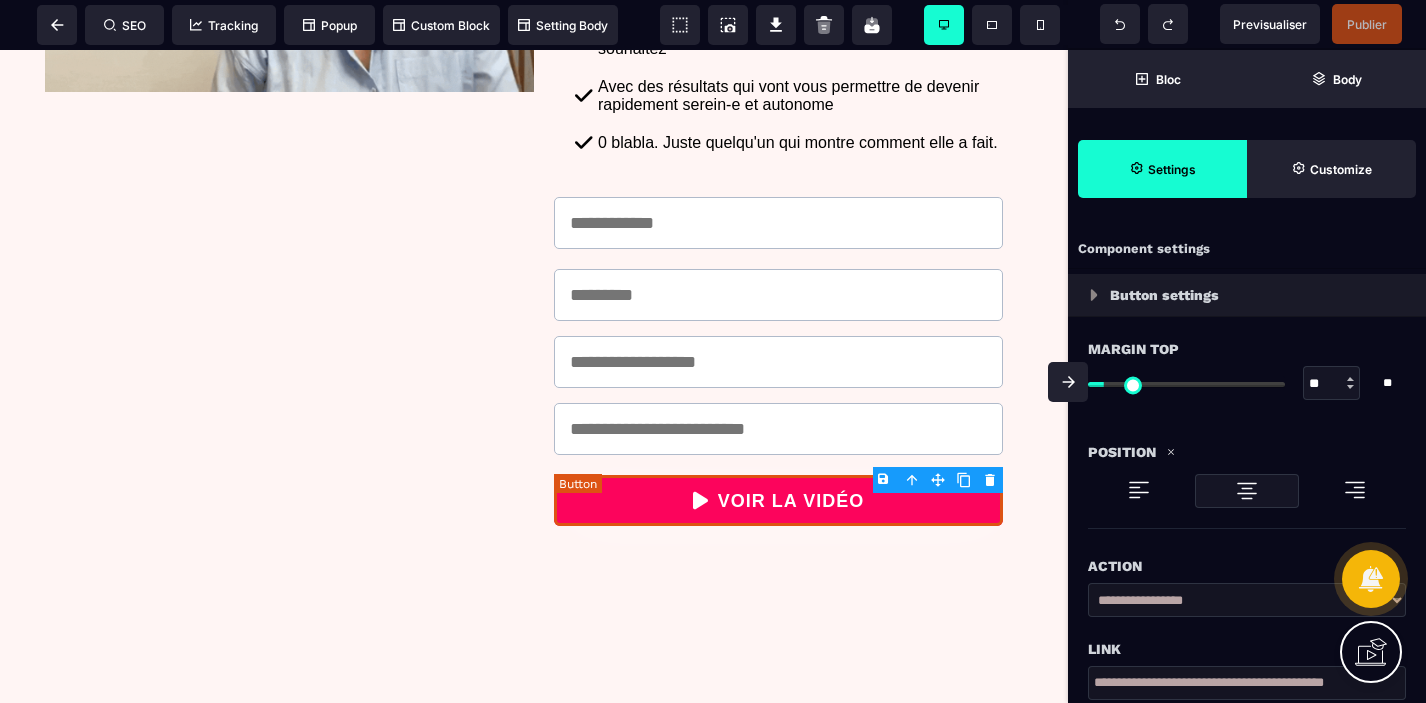 type on "**" 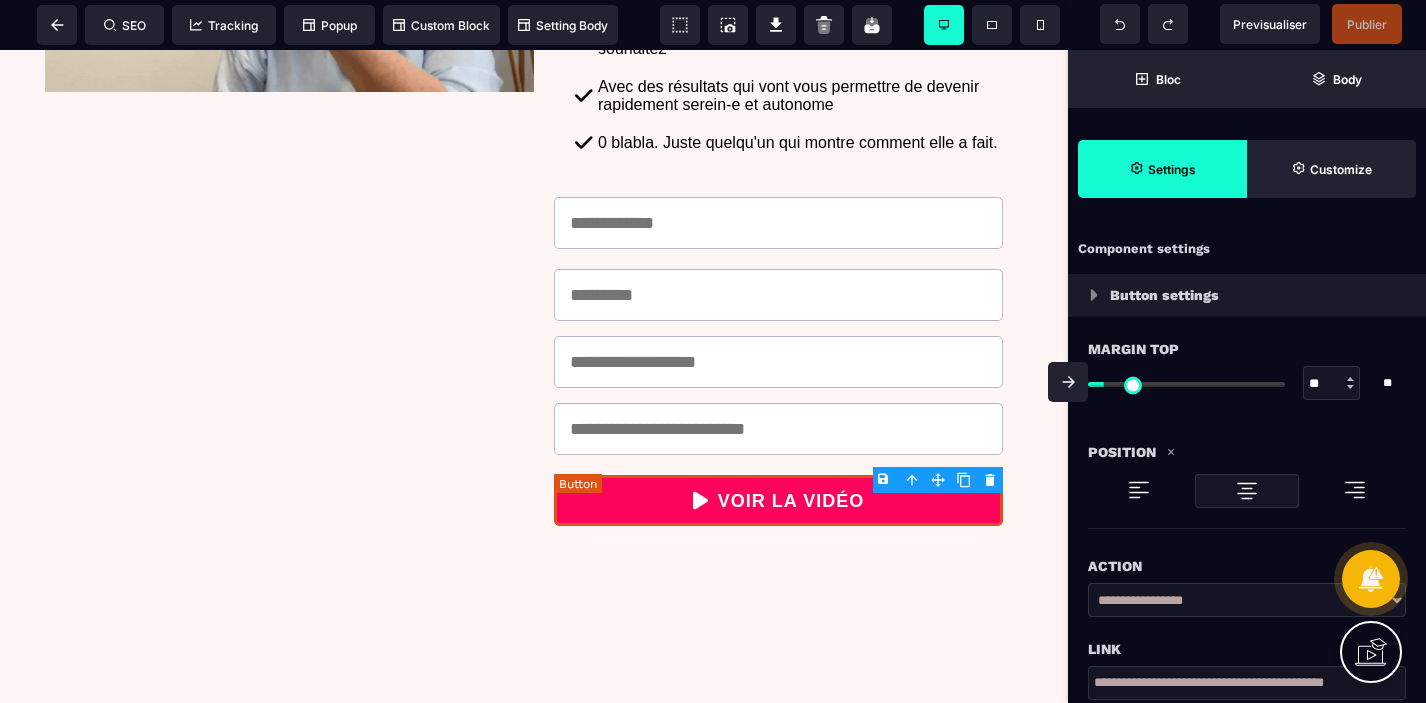 select on "**" 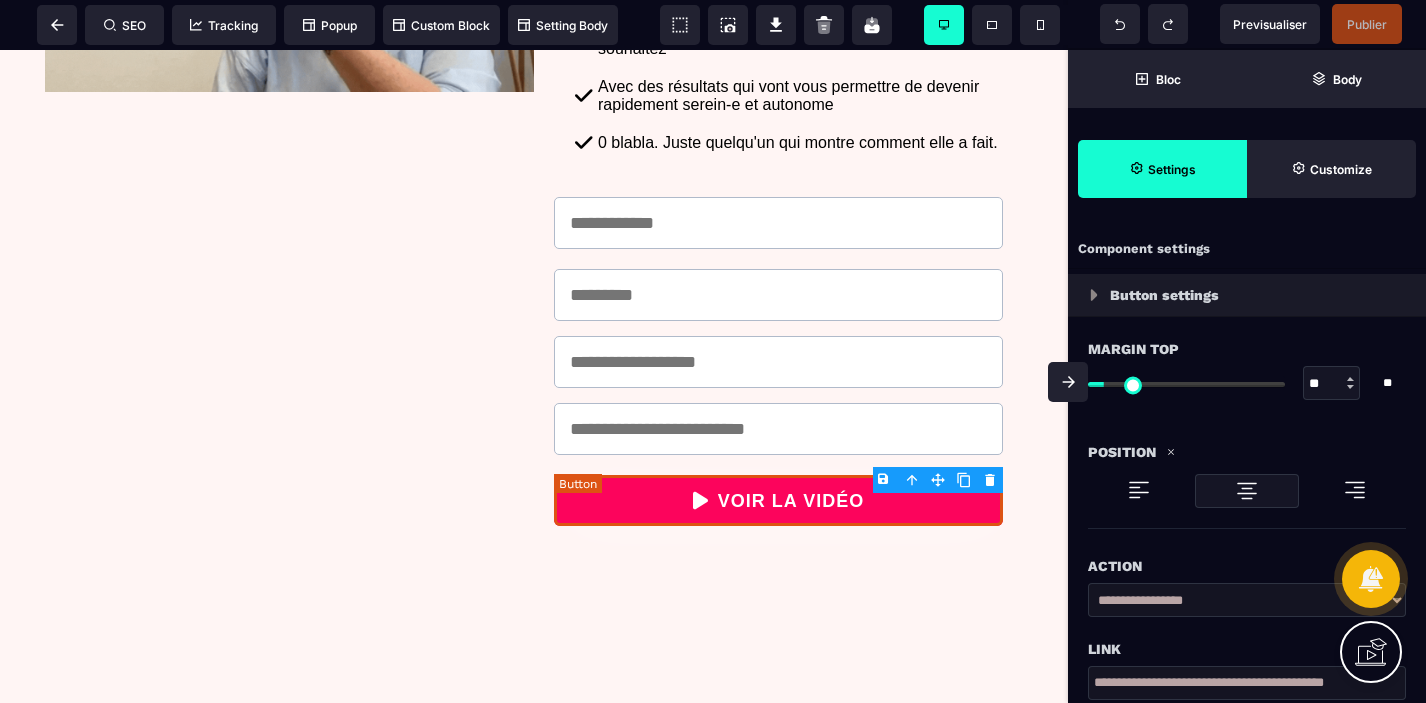 type on "*" 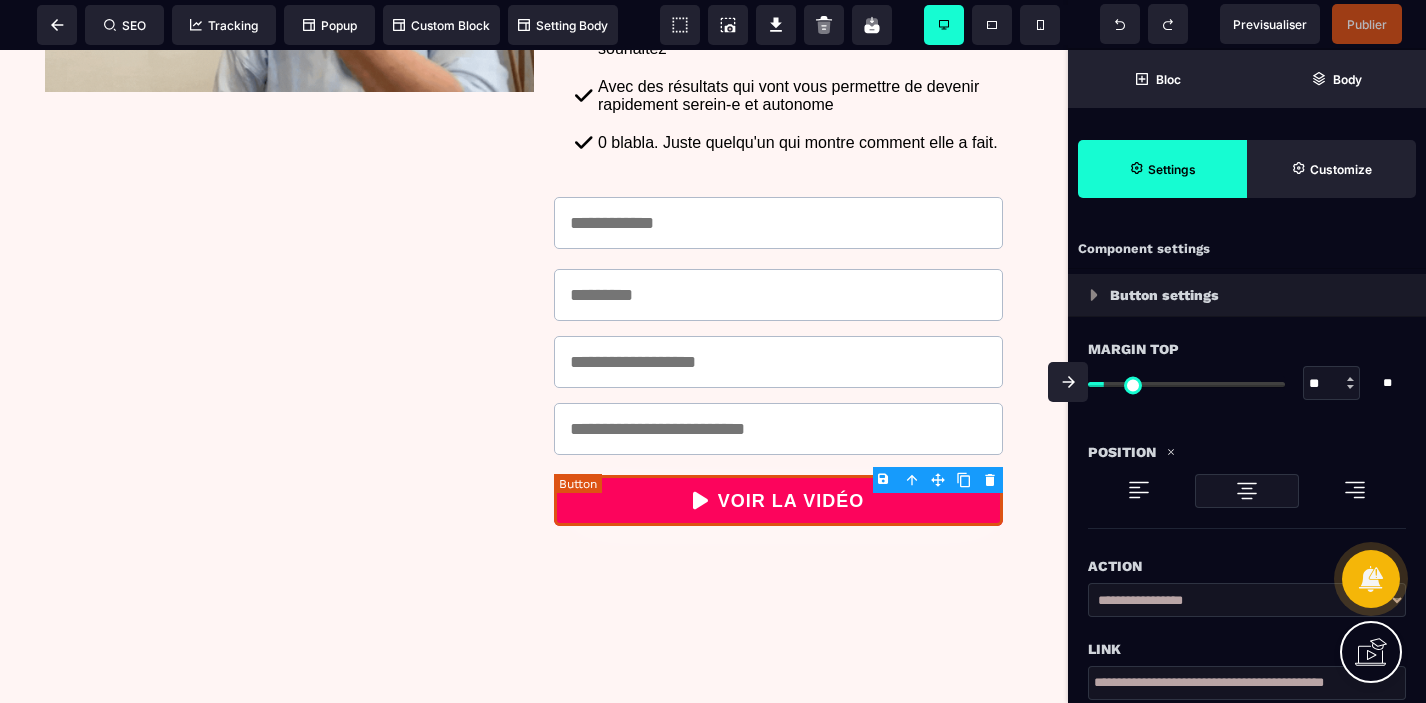 type on "*" 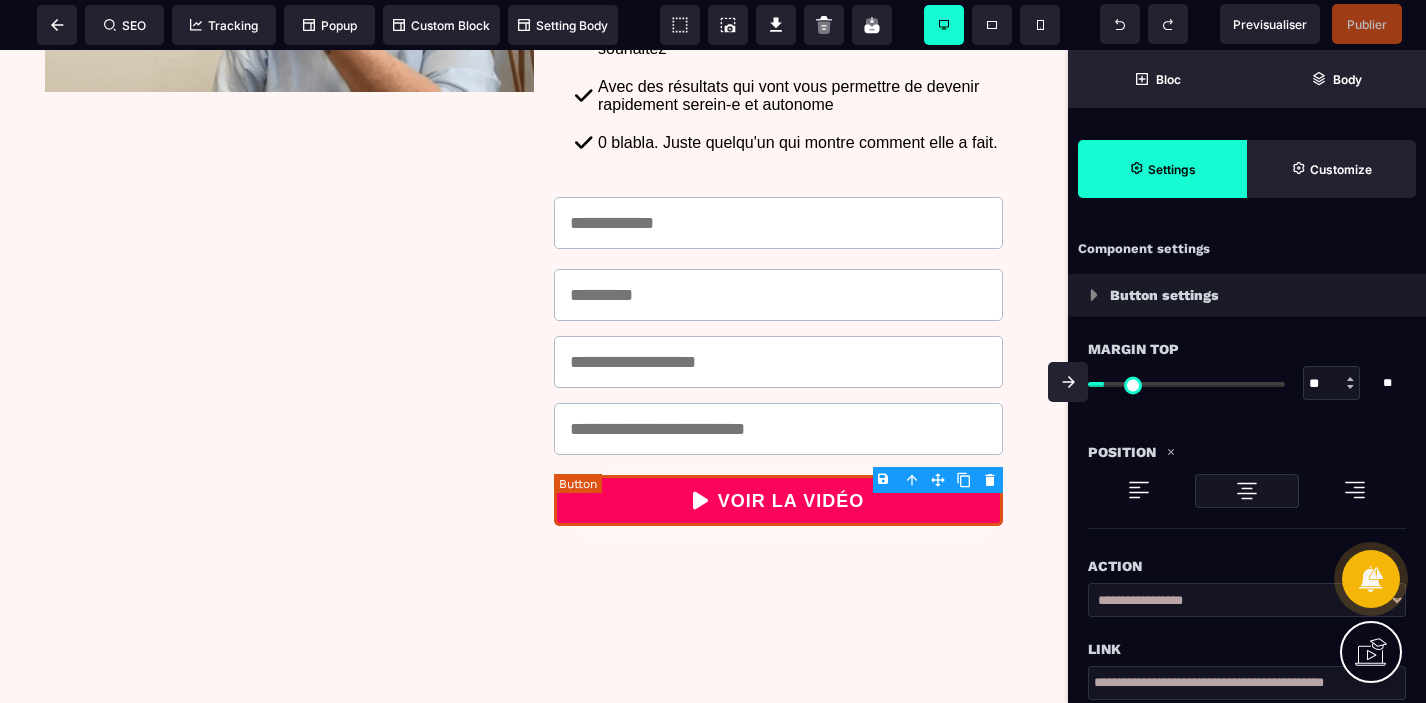 select 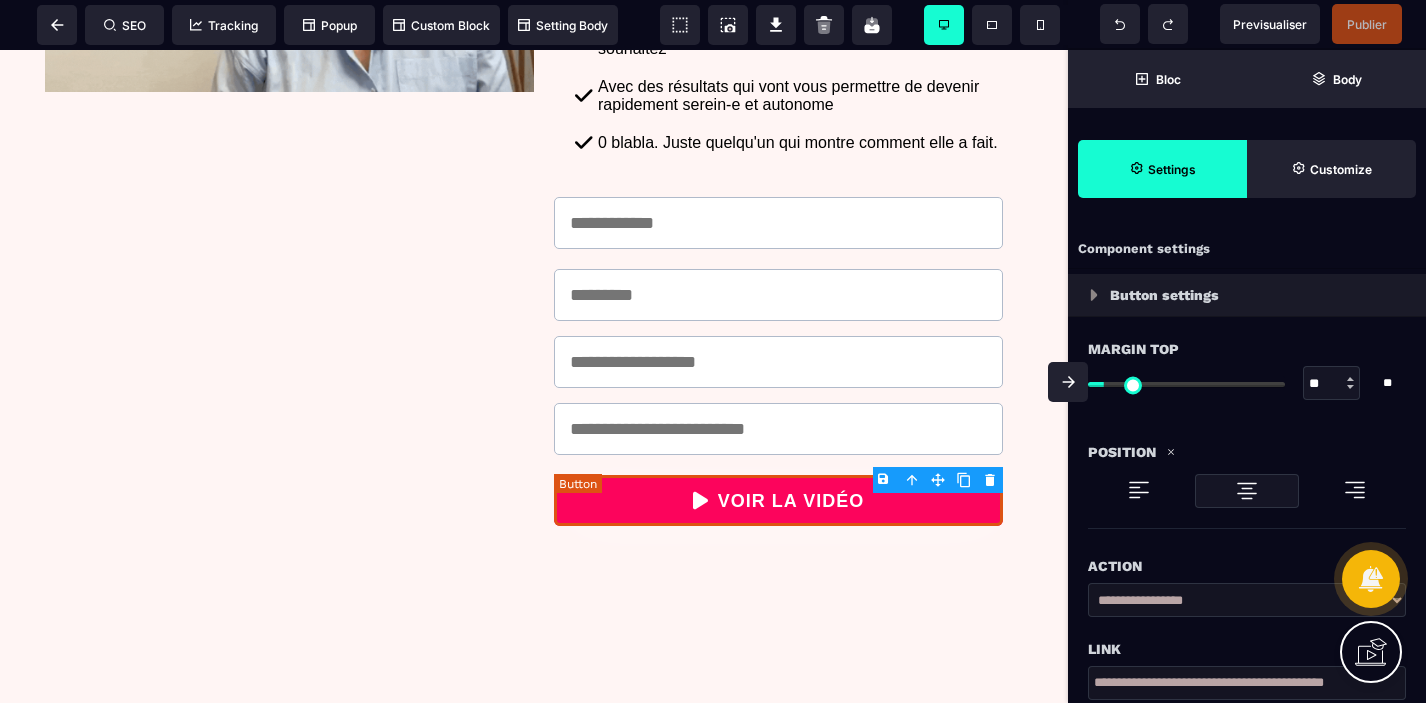 type on "*" 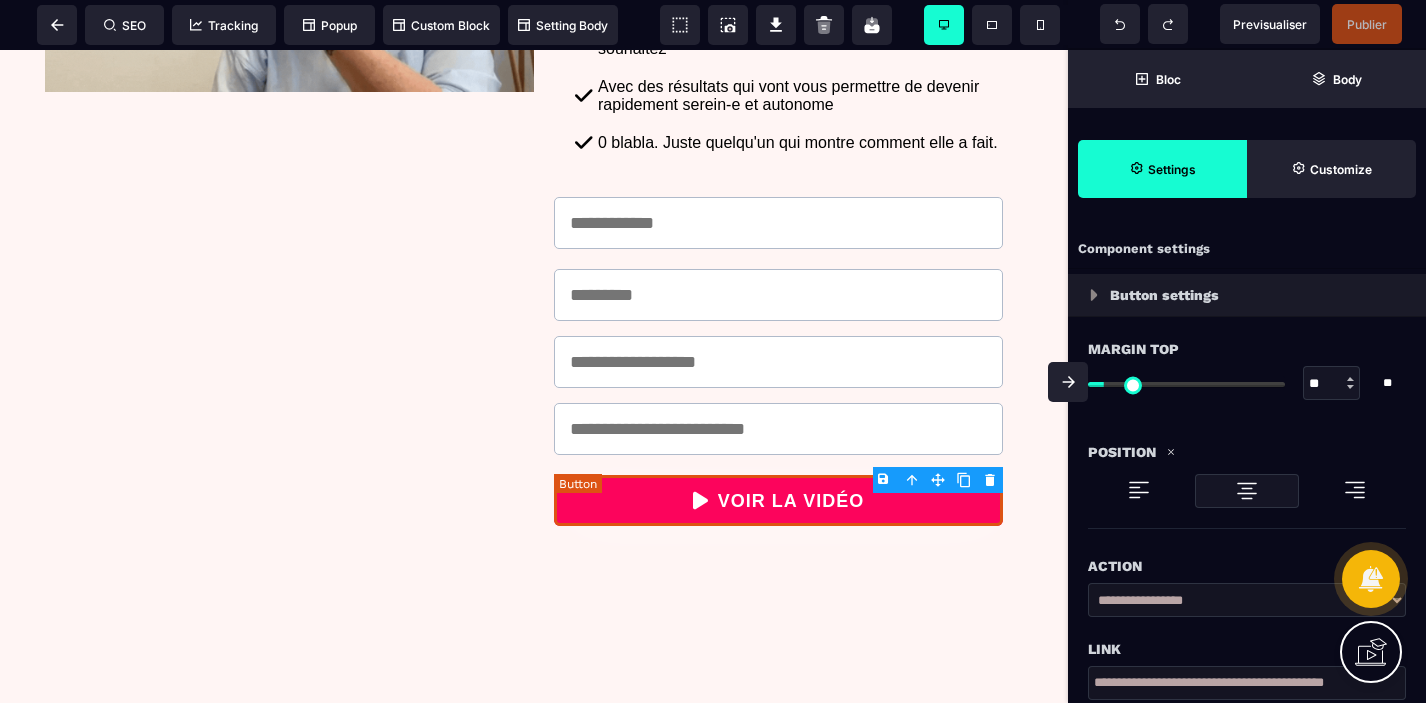 type on "*" 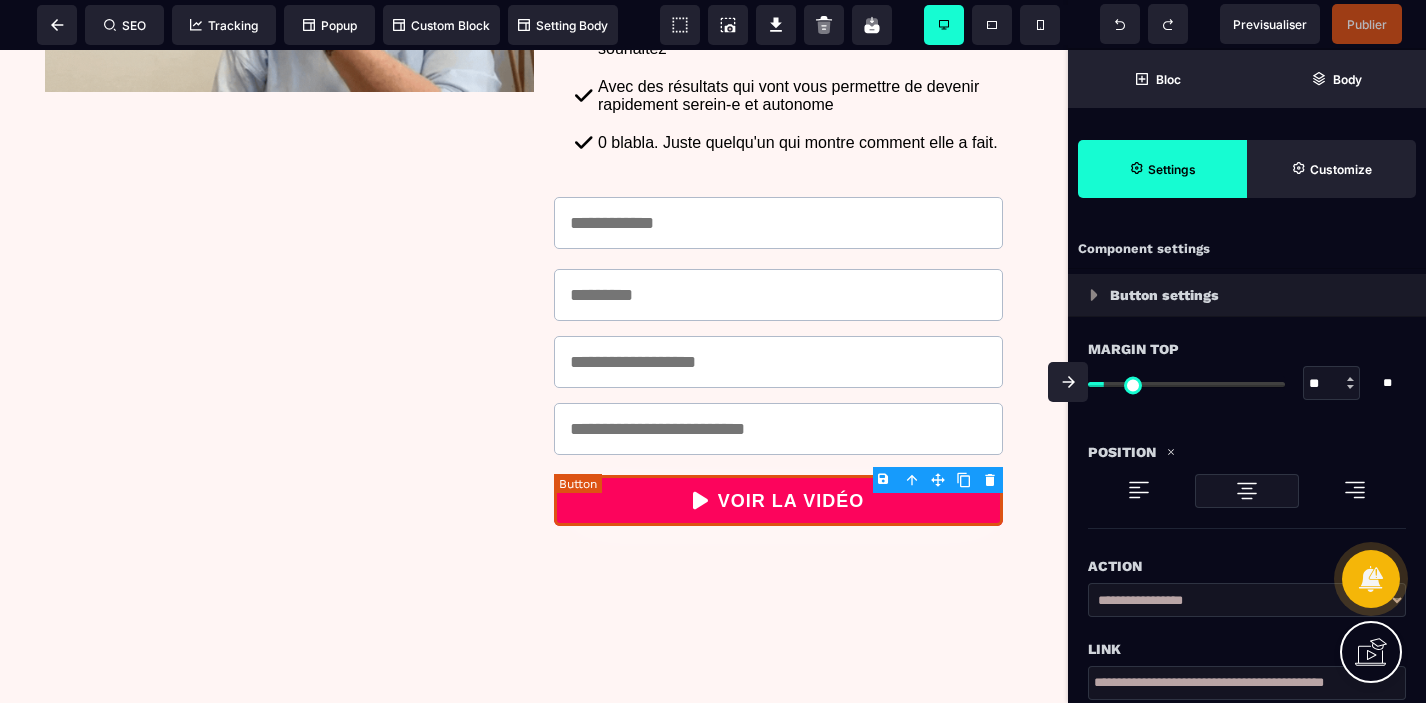 type on "*" 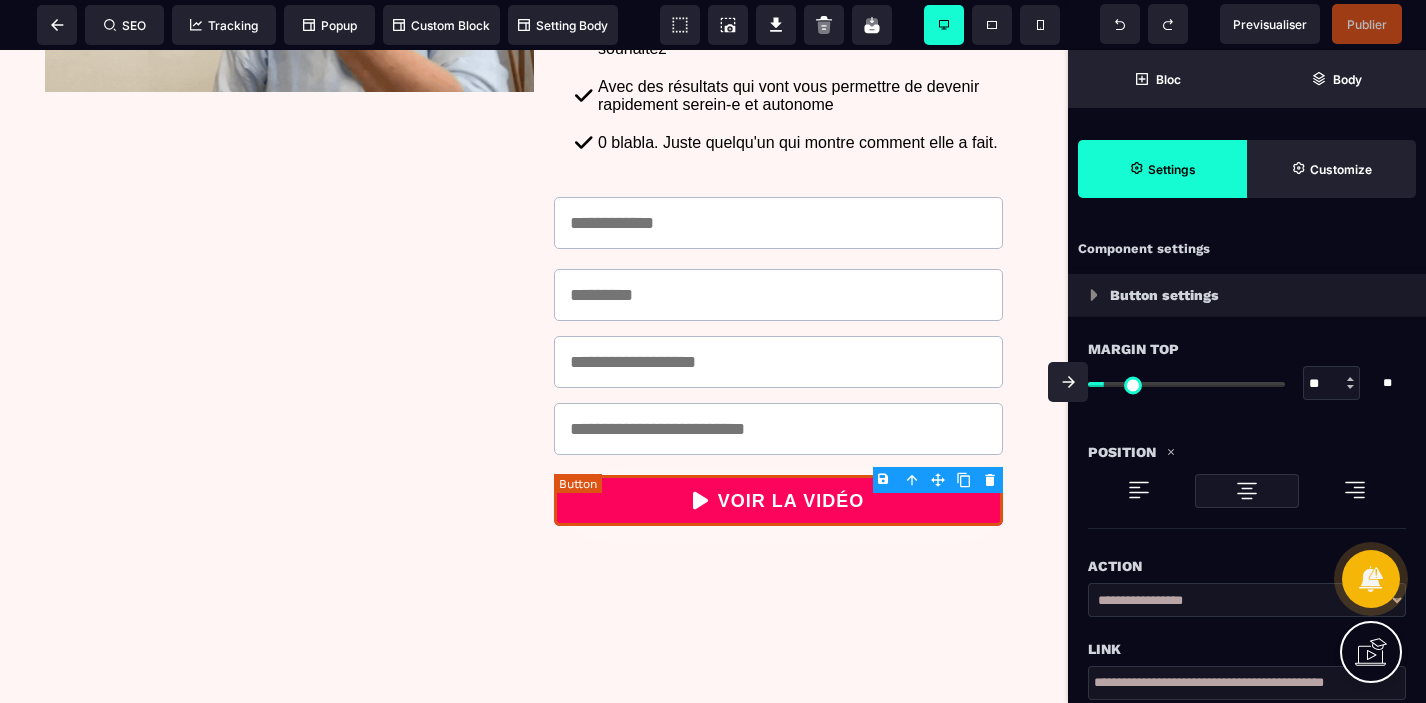 type on "*" 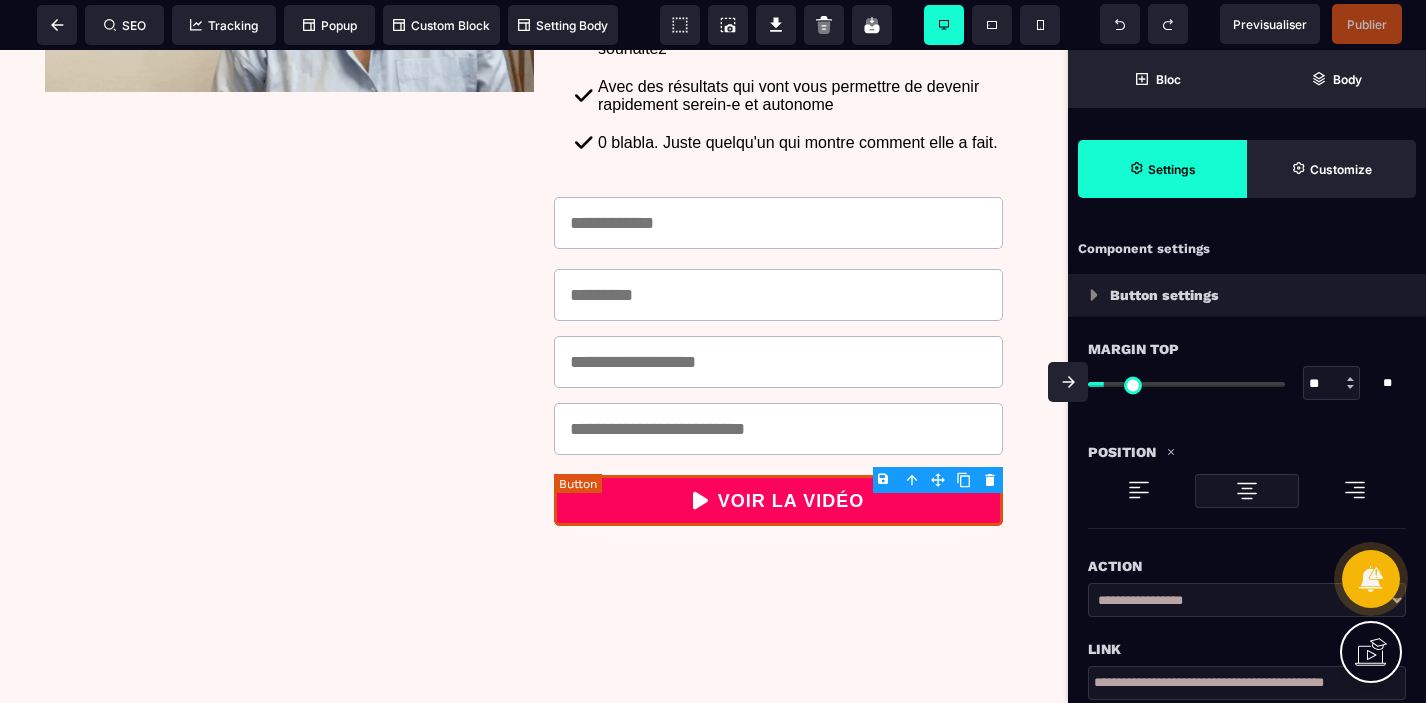 type on "**" 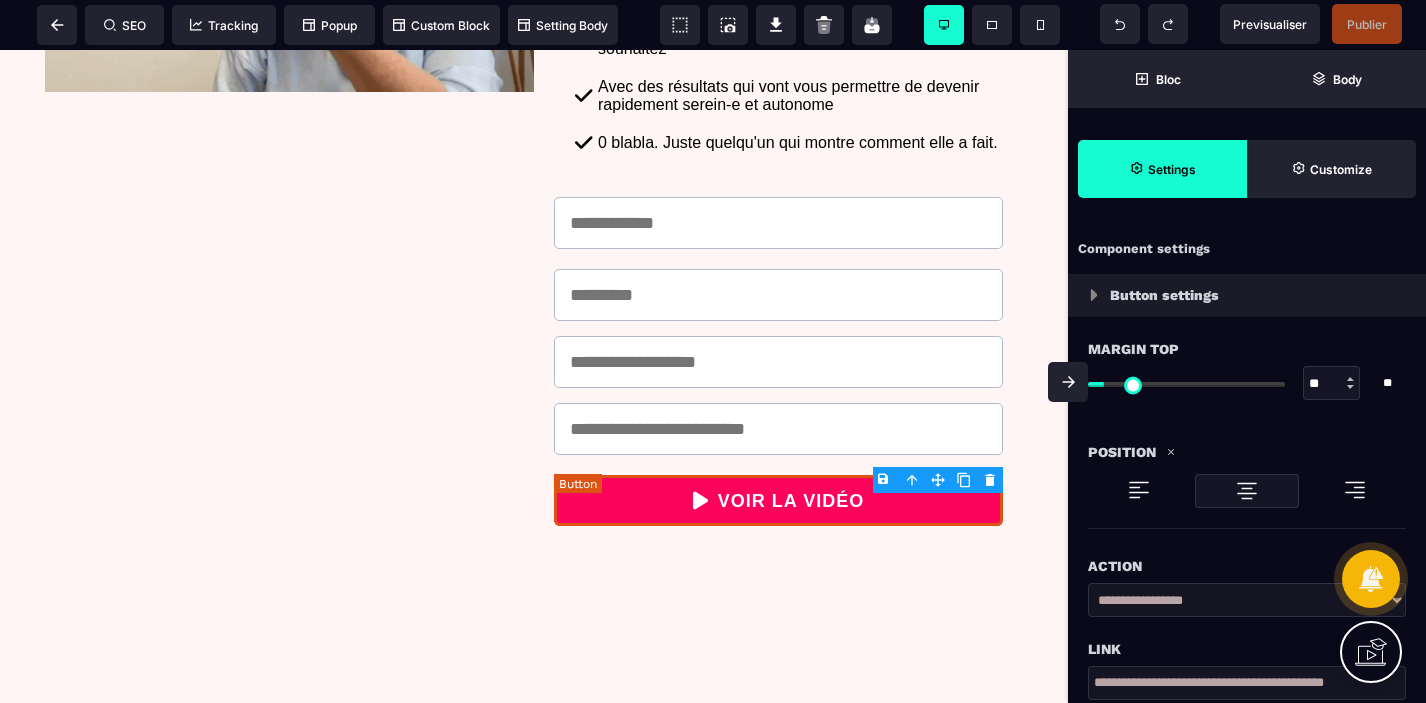 type on "**" 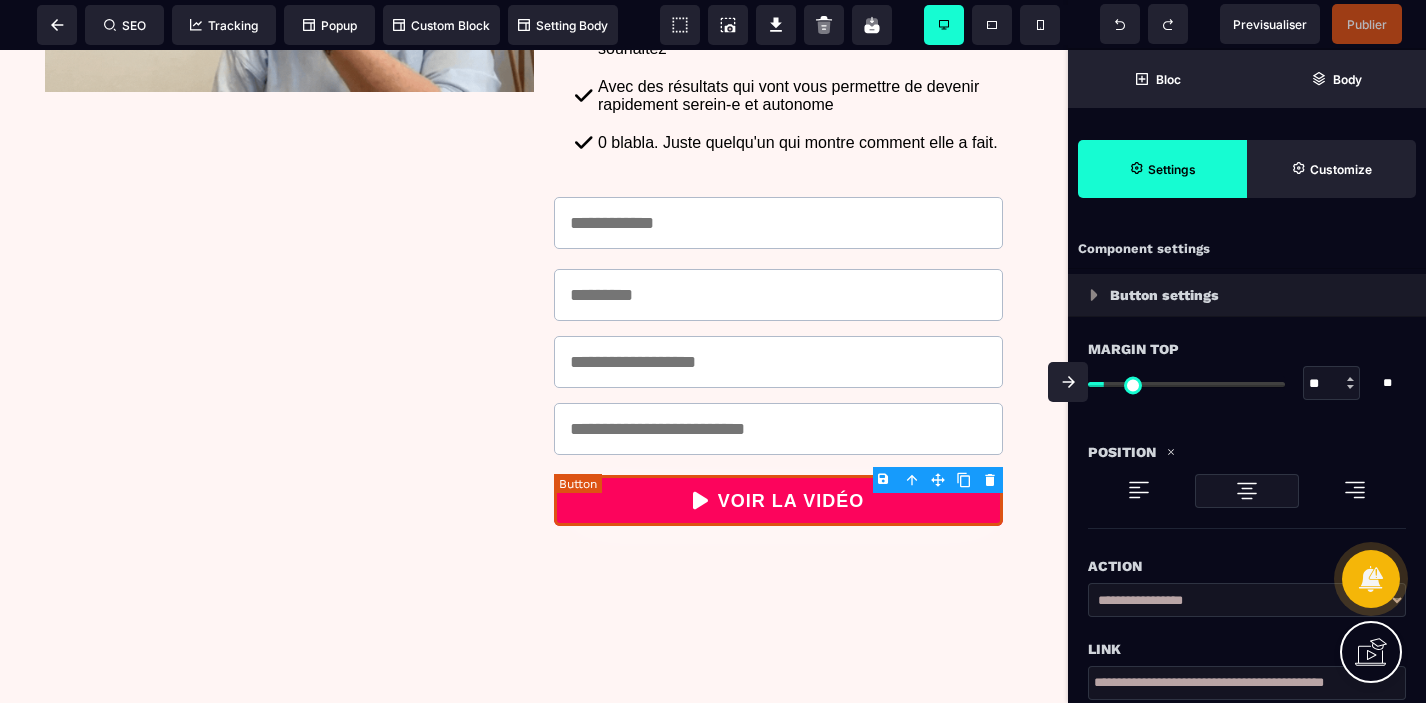 type on "*" 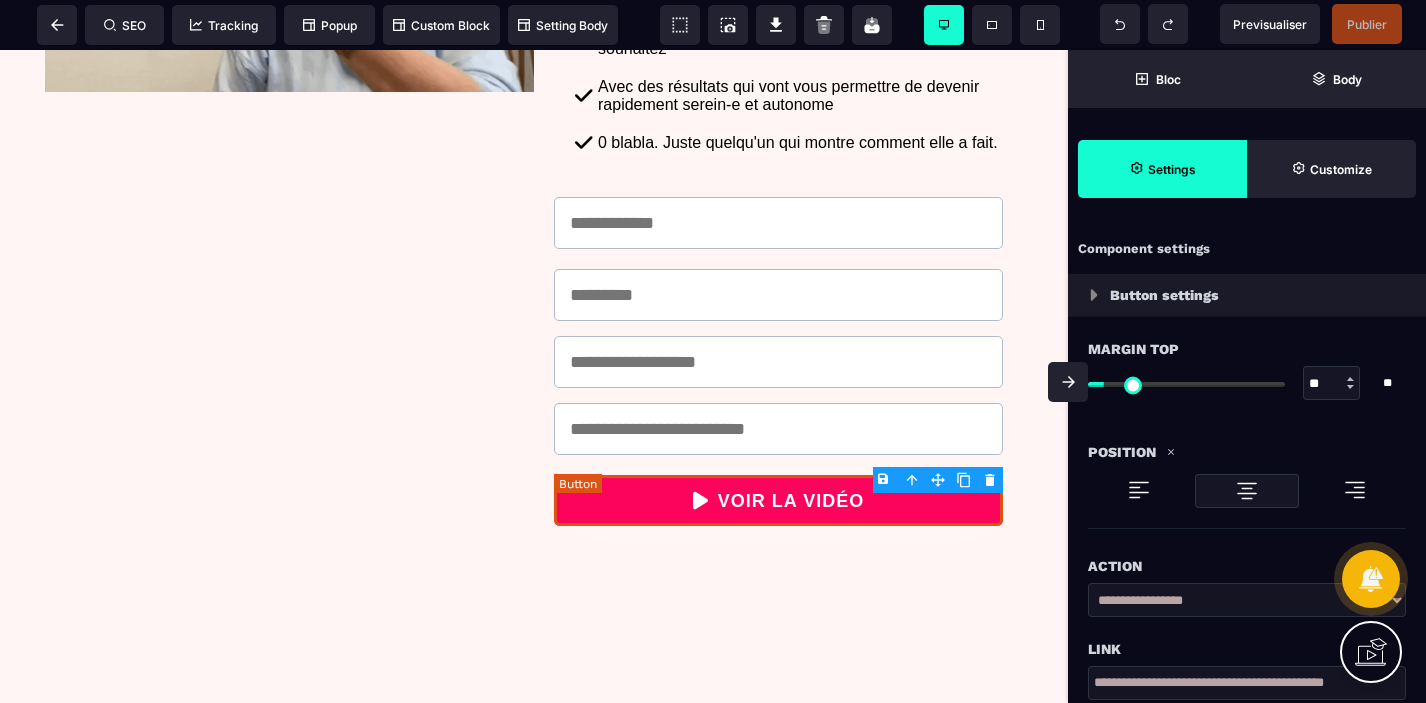 select on "***" 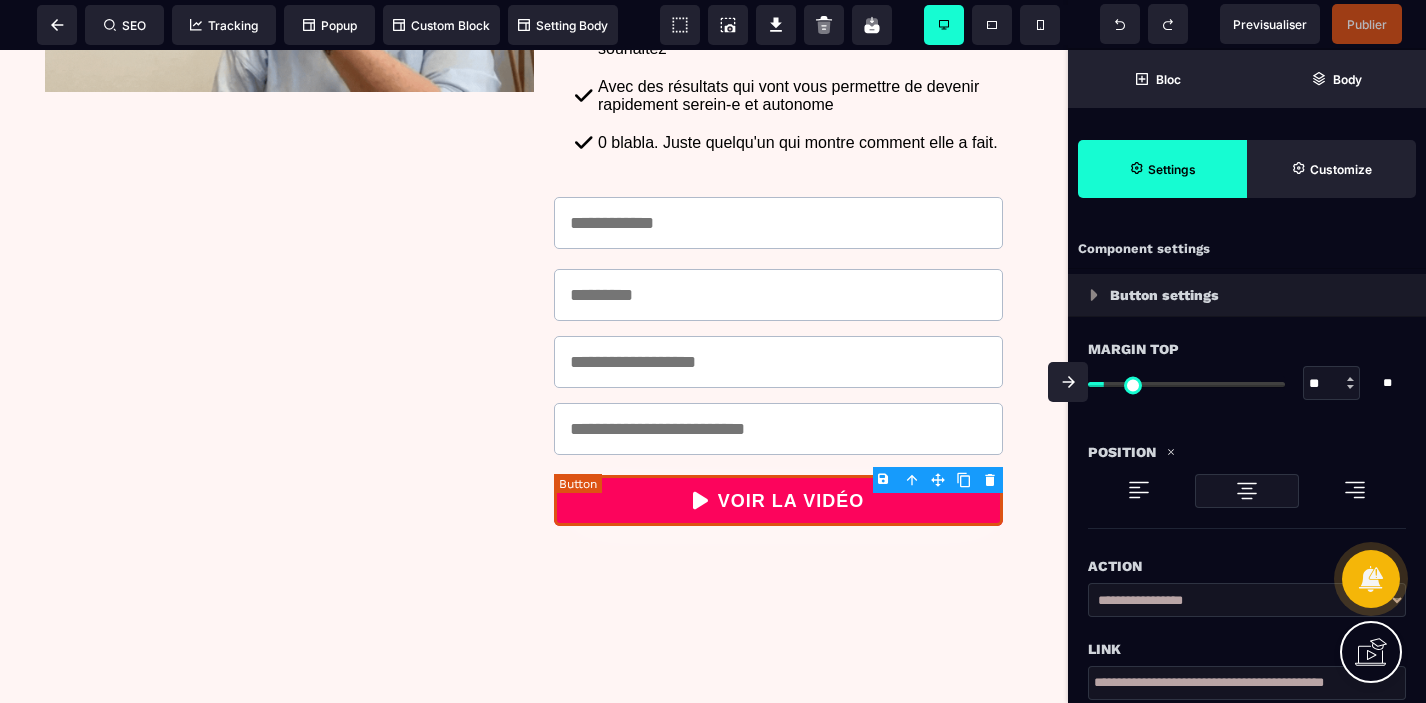 select on "**" 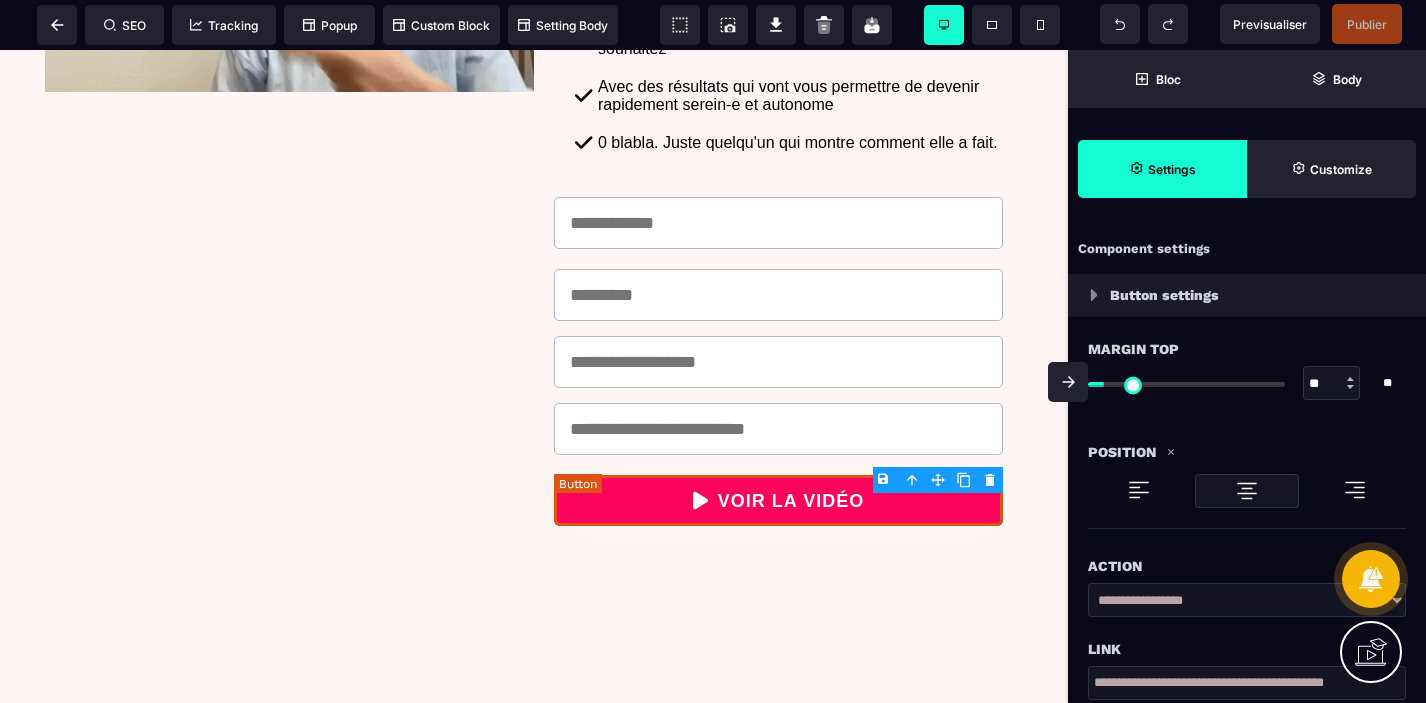 select on "*****" 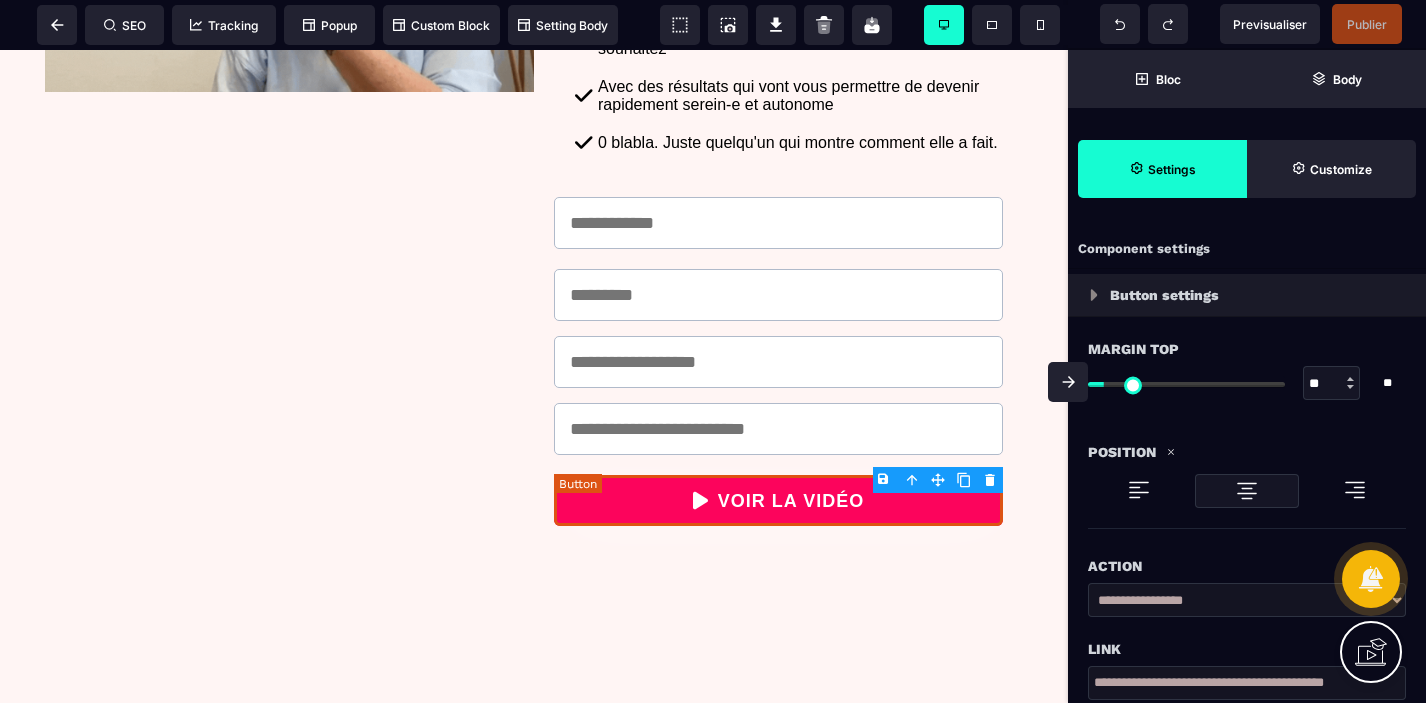 select 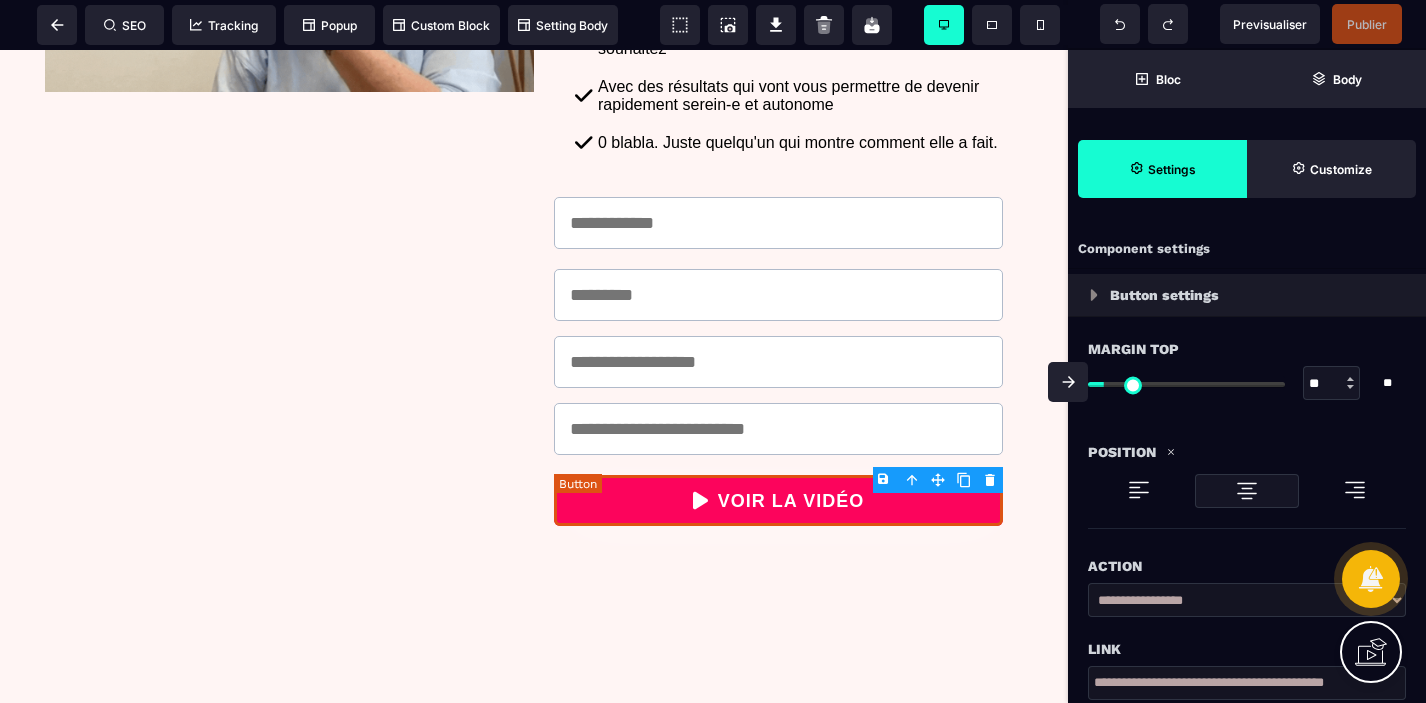select on "*" 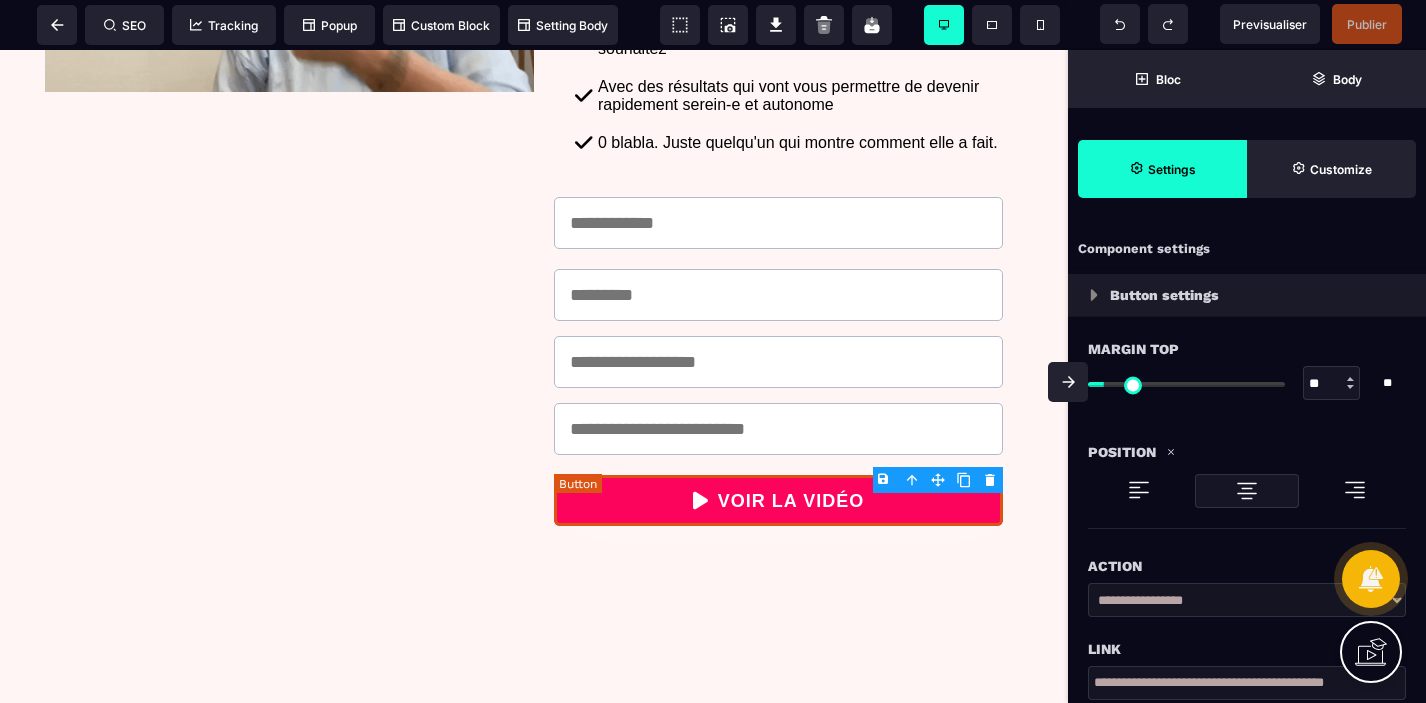 select on "**" 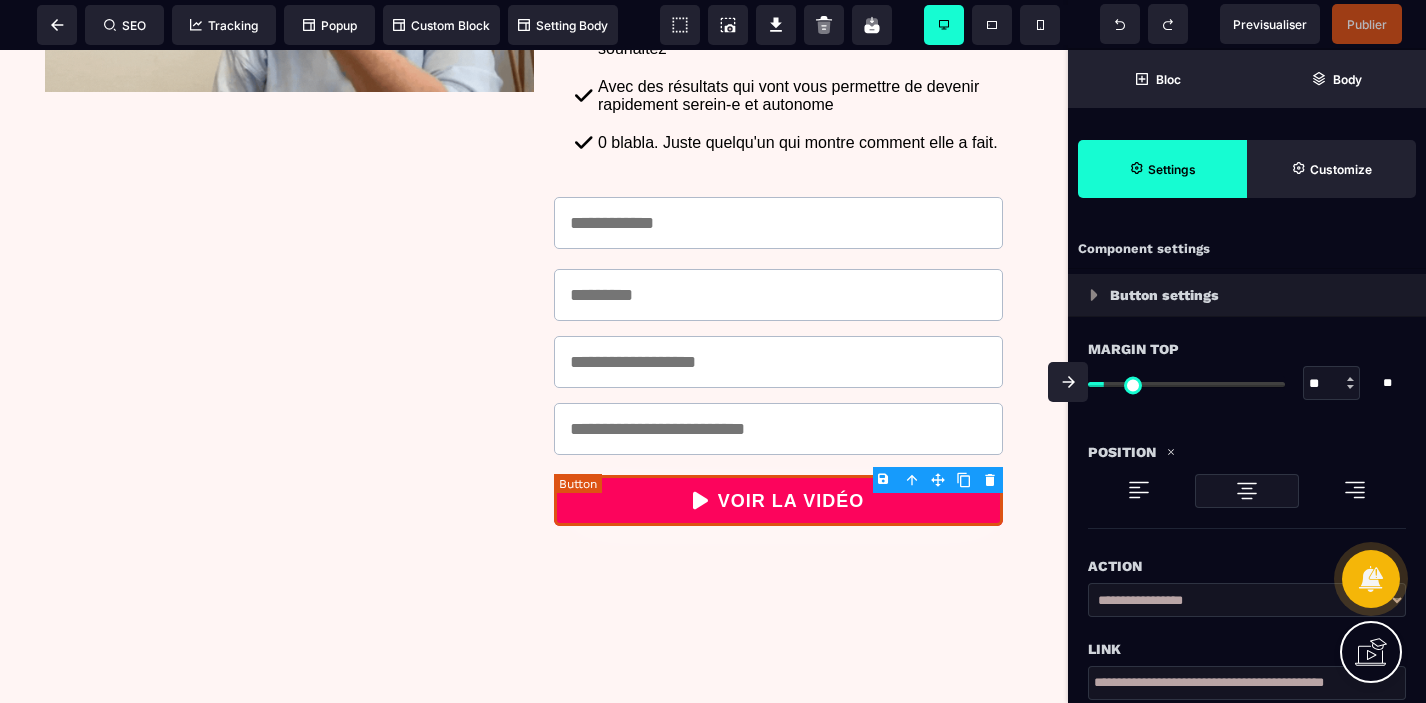 select on "**" 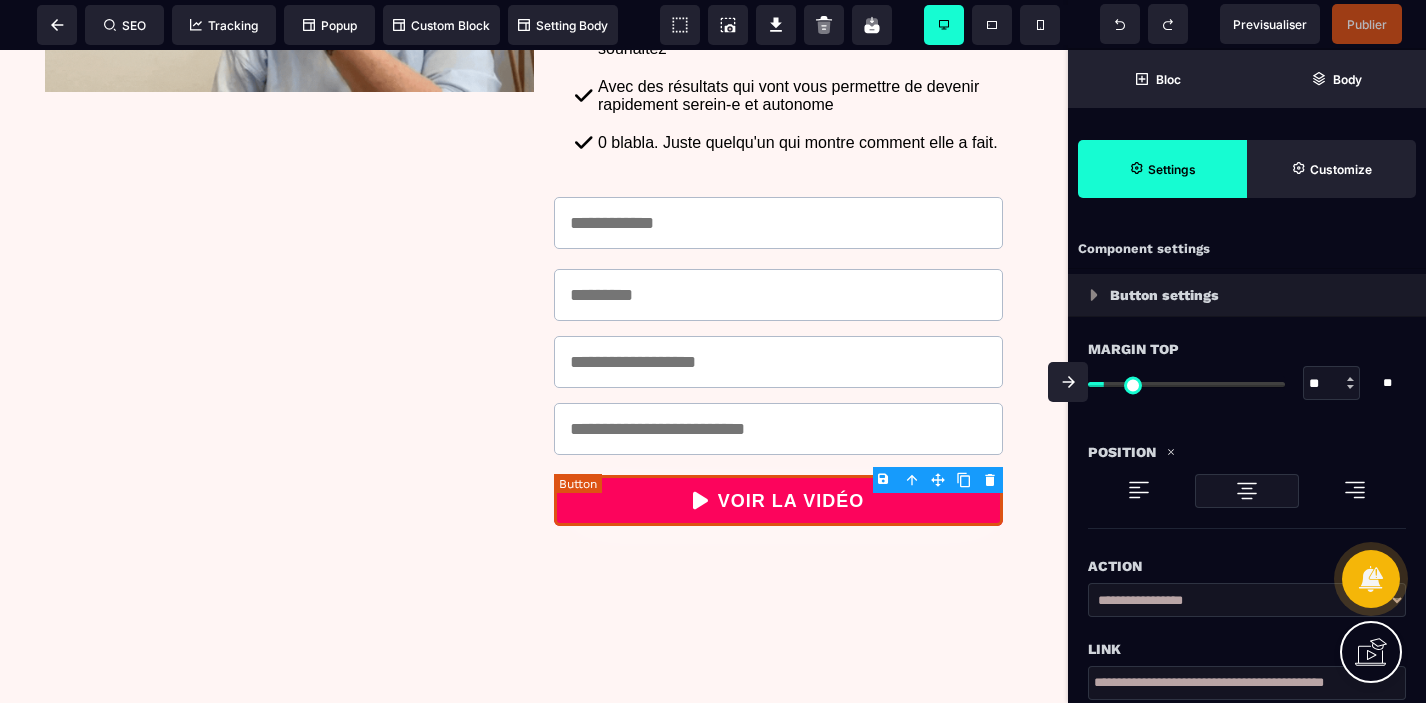 select on "**" 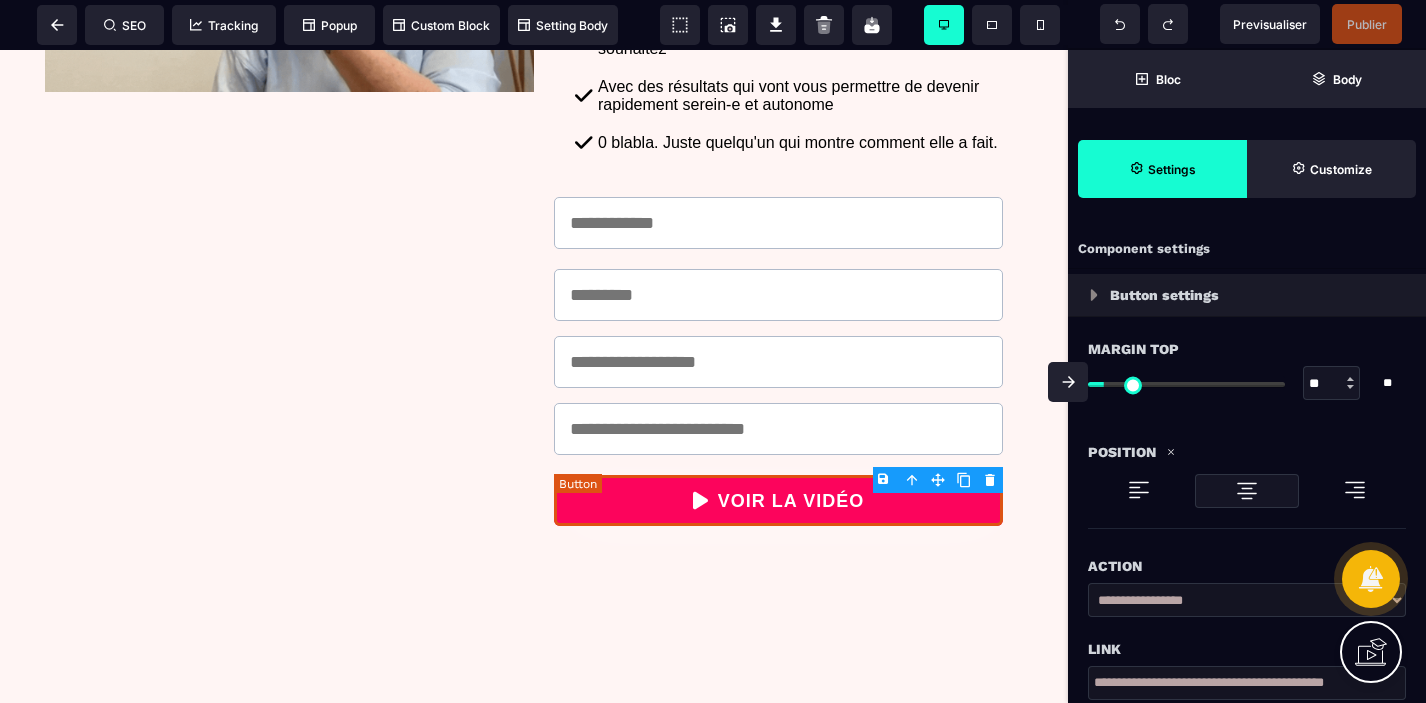 select on "**" 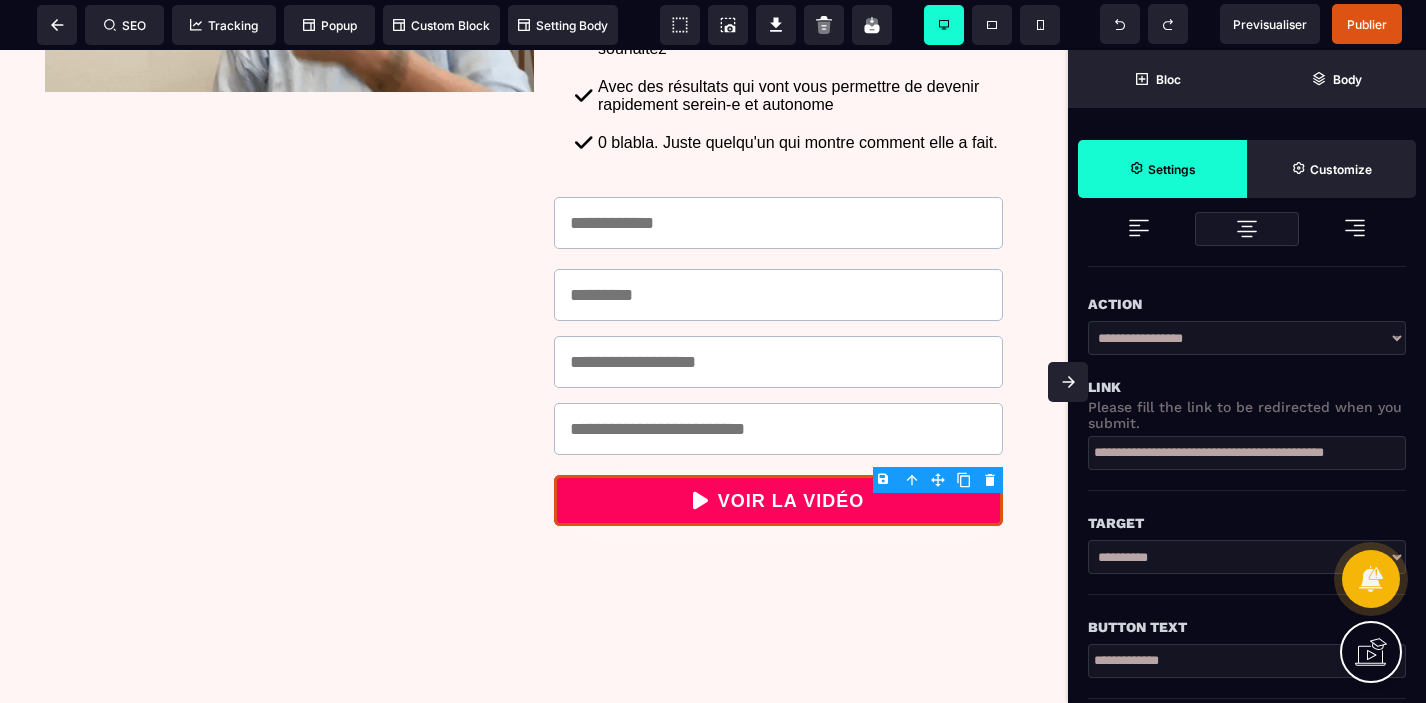 scroll, scrollTop: 261, scrollLeft: 0, axis: vertical 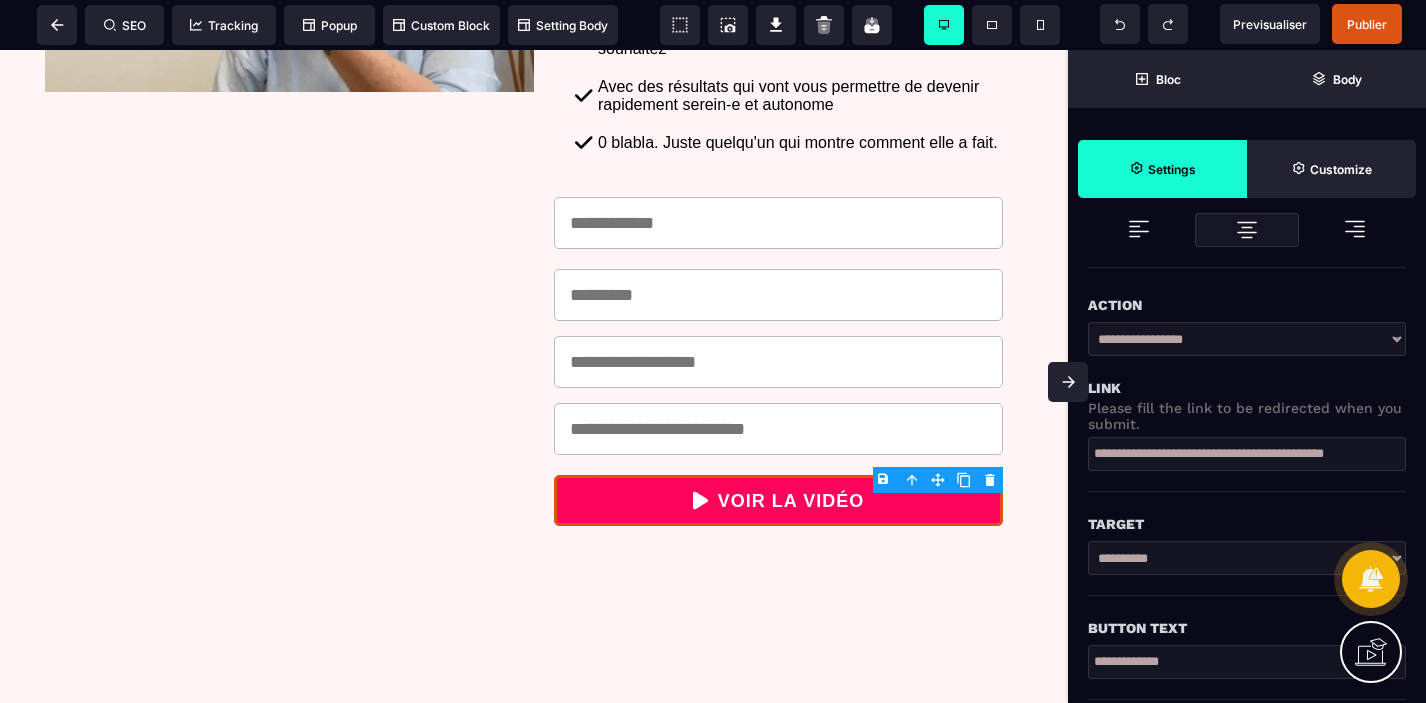 click on "**********" at bounding box center [1247, 454] 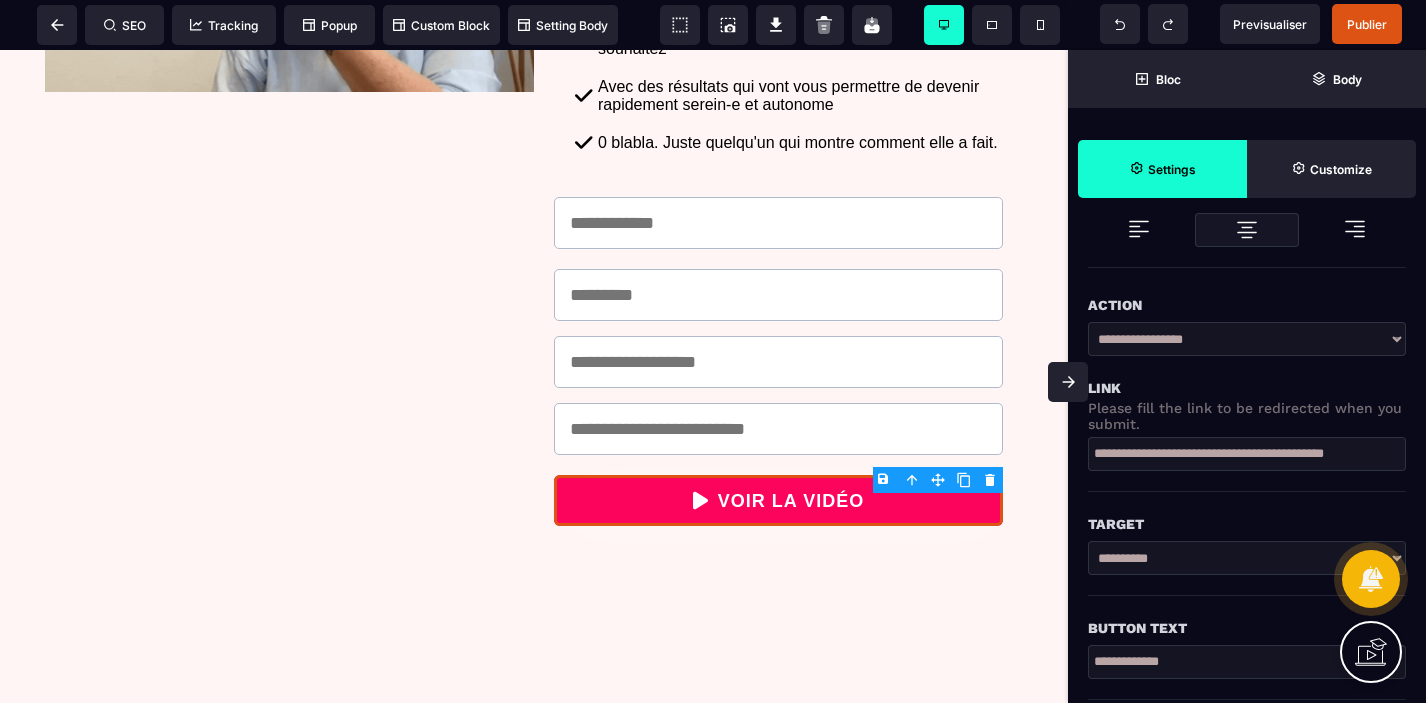 drag, startPoint x: 1092, startPoint y: 456, endPoint x: 1425, endPoint y: 458, distance: 333.006 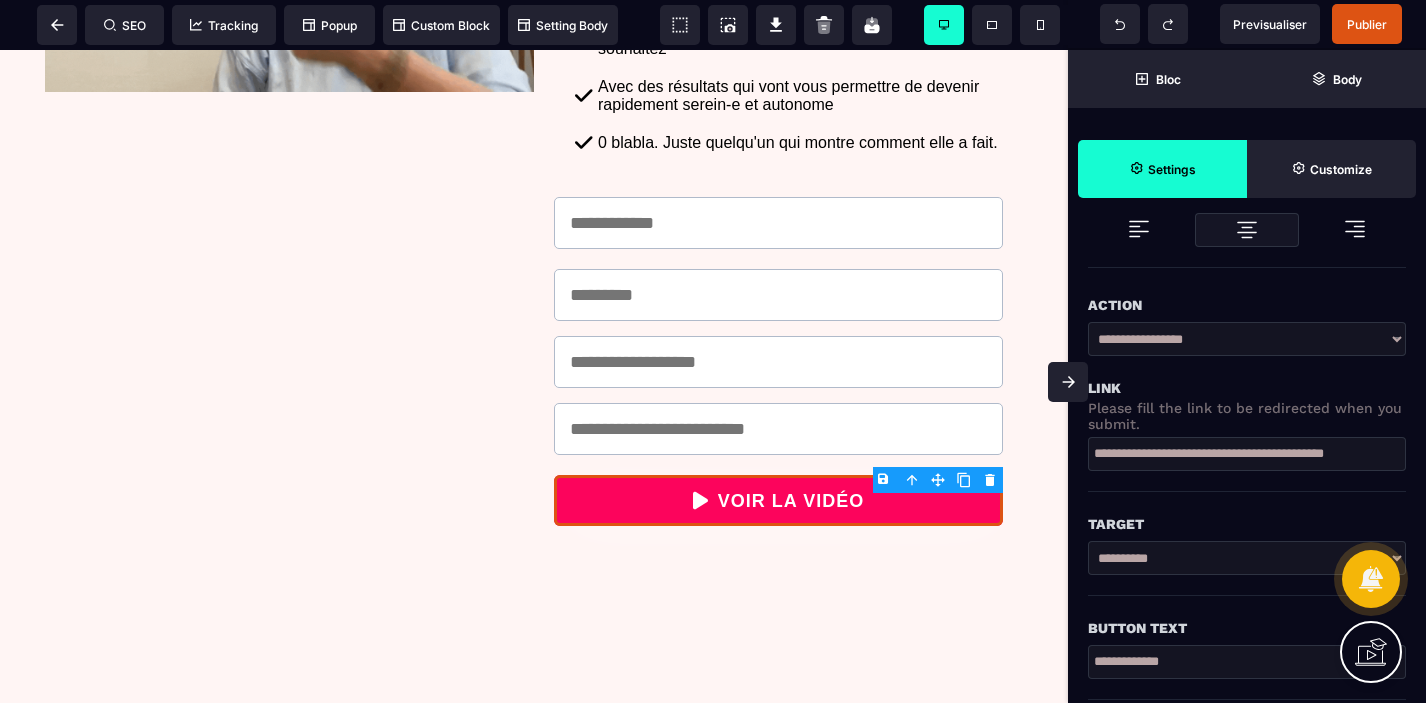 click on "**********" at bounding box center (1247, 424) 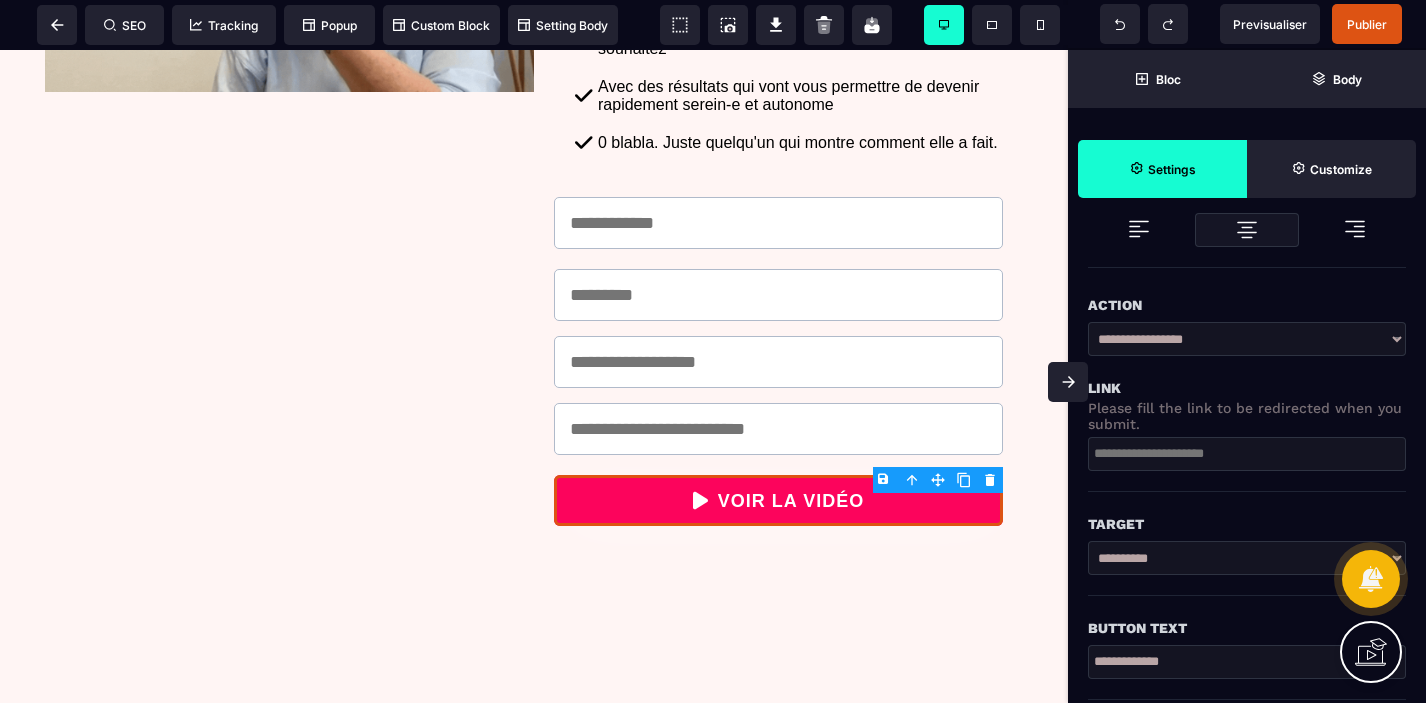 paste on "**********" 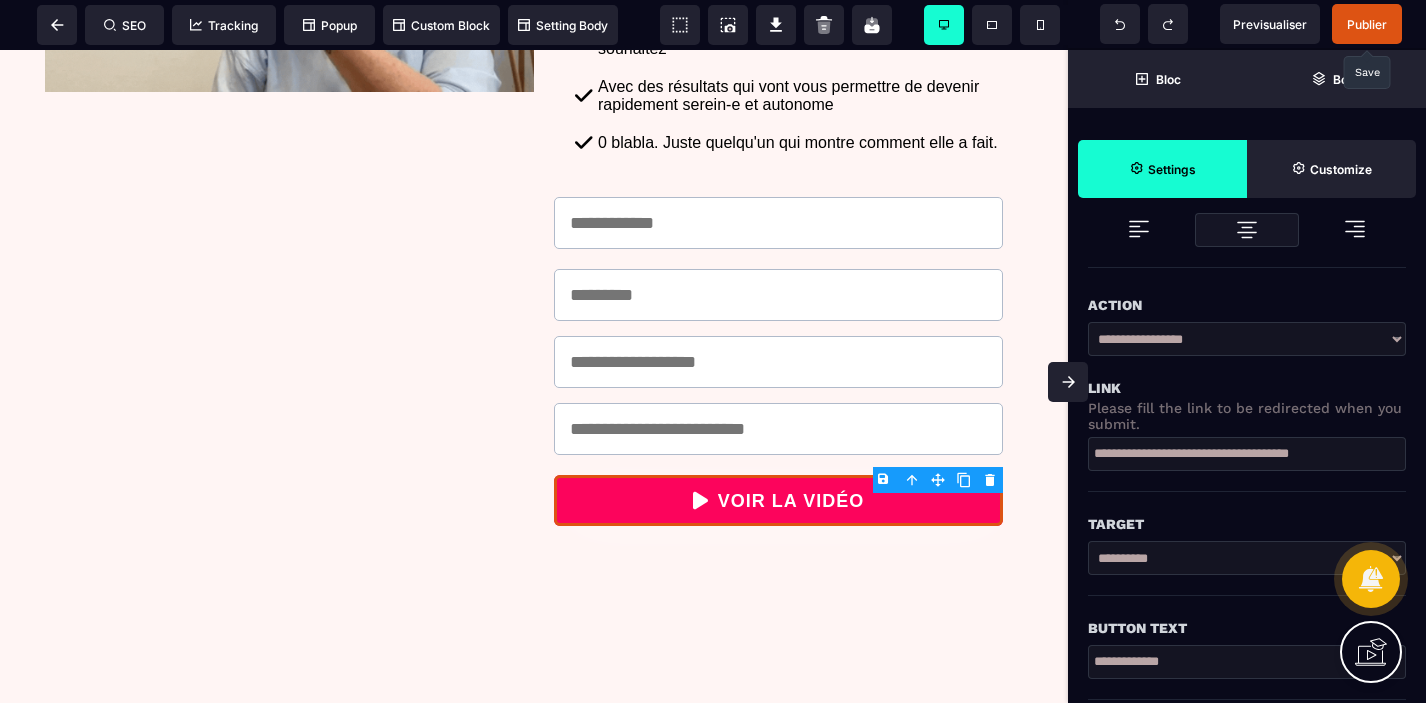 type on "**********" 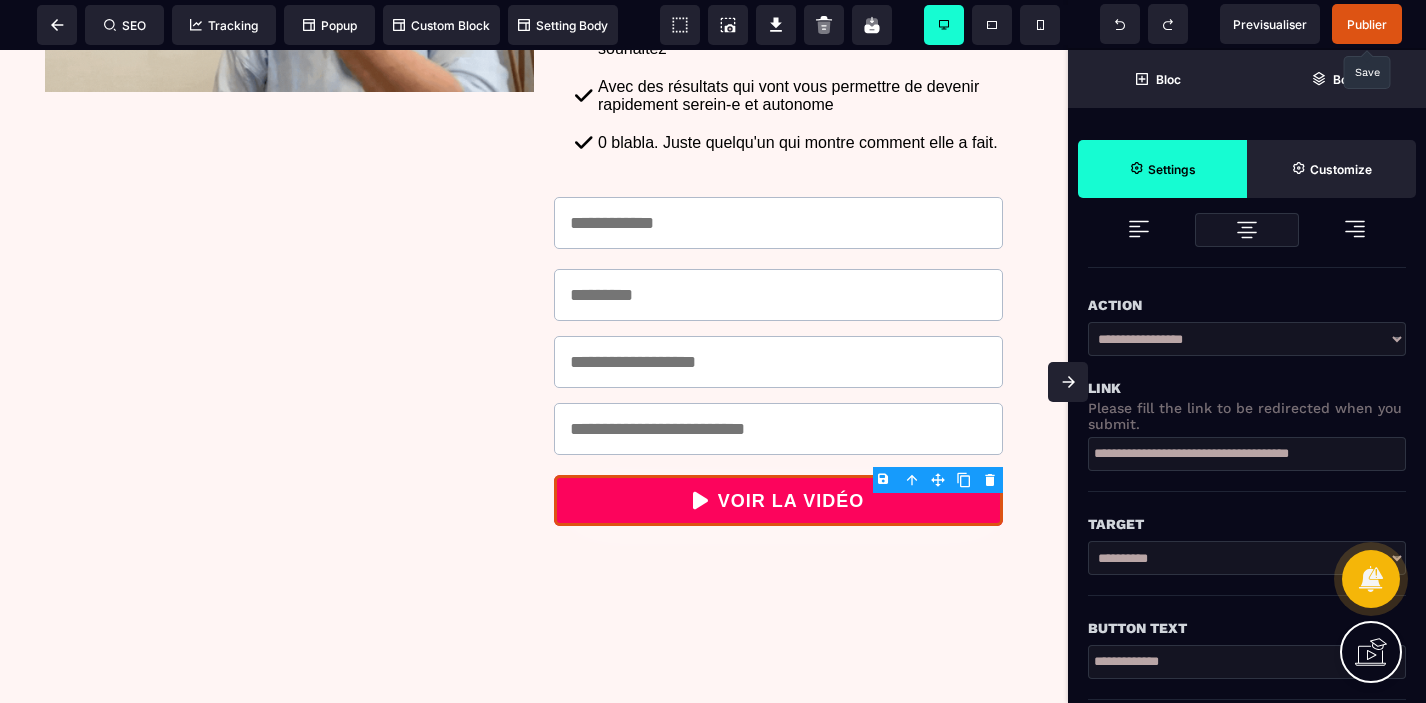 click on "Publier" at bounding box center (1367, 24) 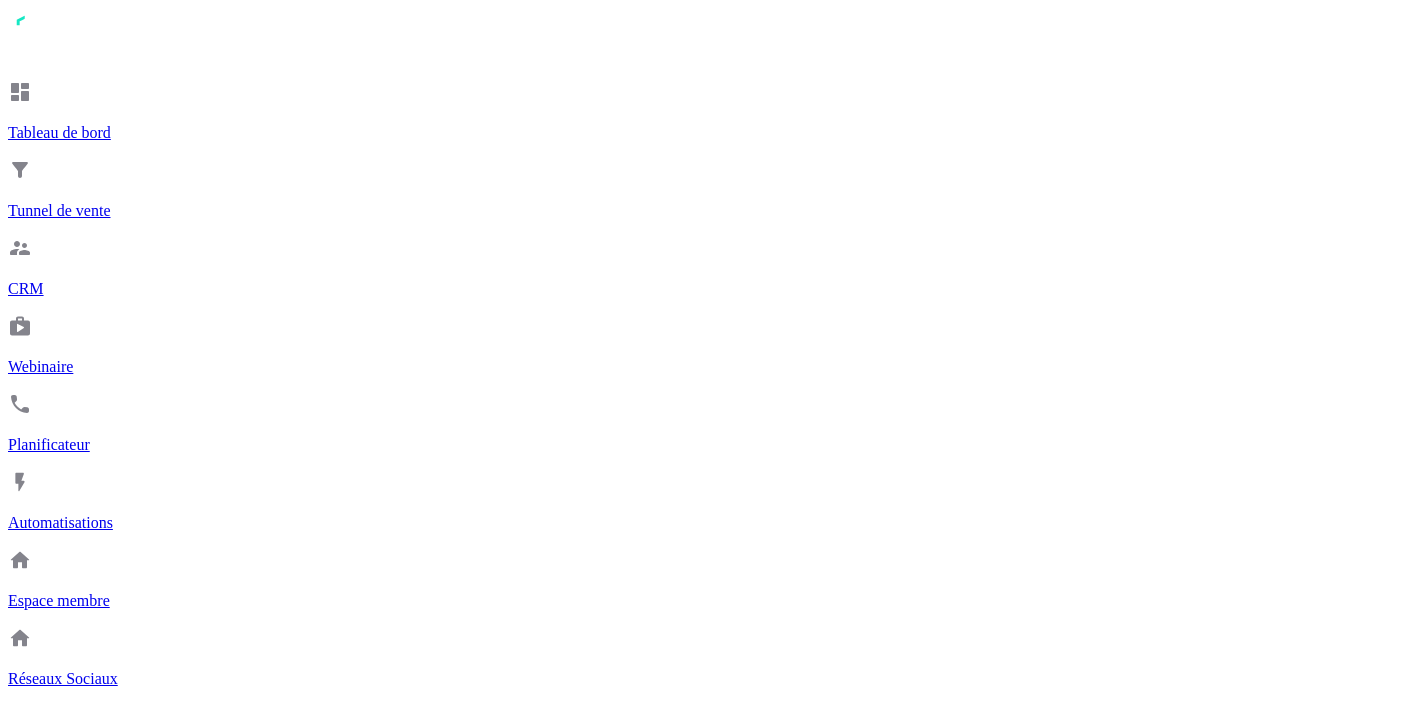 scroll, scrollTop: 0, scrollLeft: 0, axis: both 